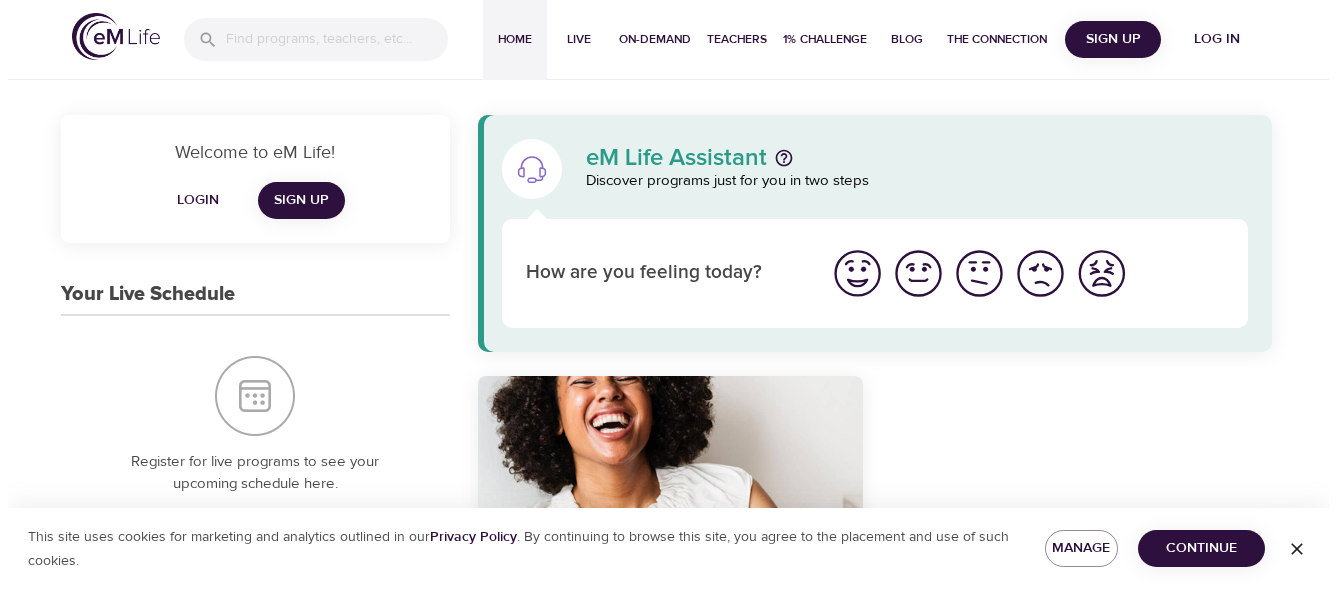 scroll, scrollTop: 0, scrollLeft: 0, axis: both 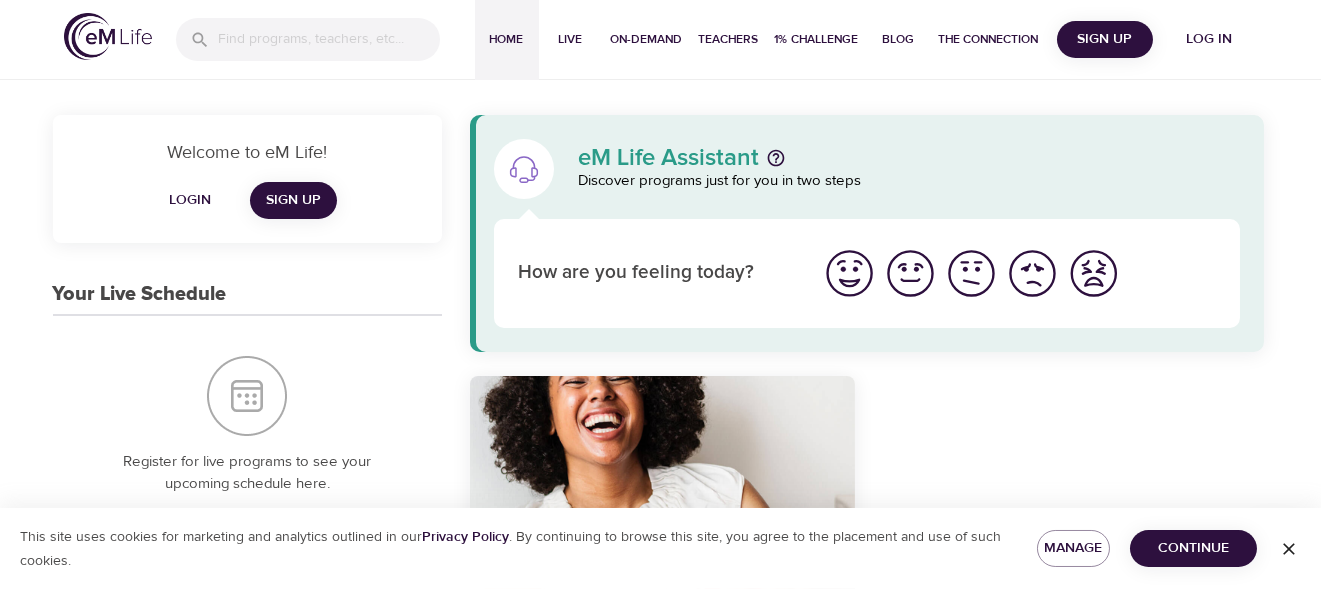 click at bounding box center [849, 273] 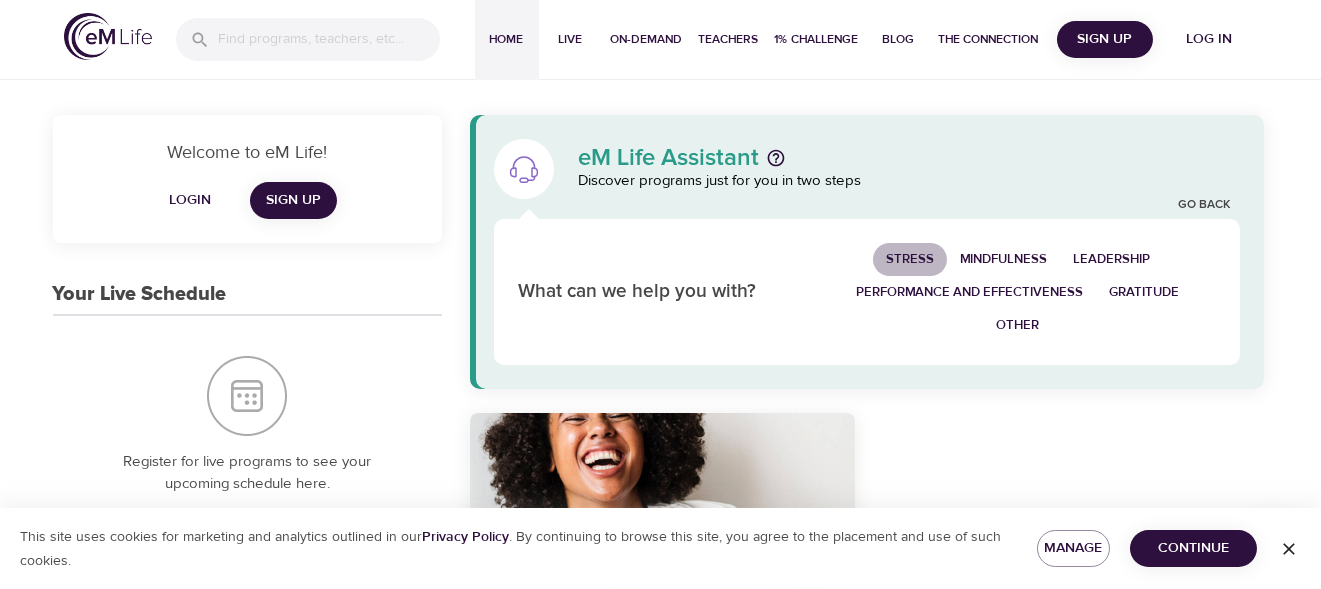 click on "Stress" at bounding box center [910, 259] 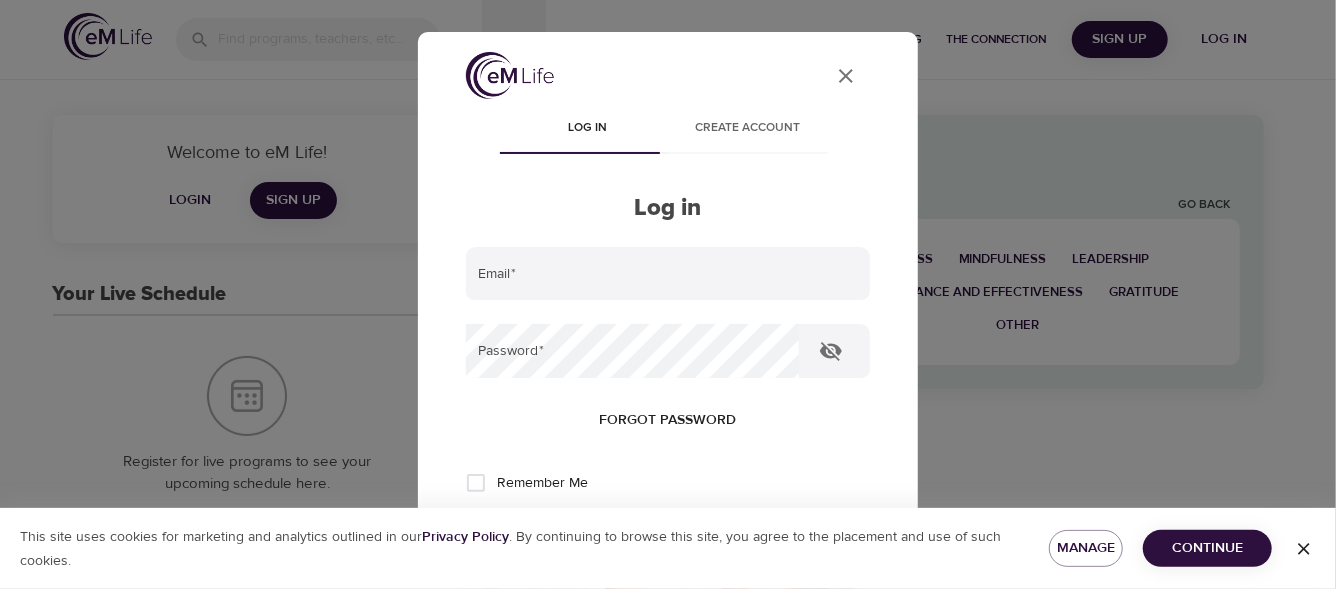 type on "[EMAIL]" 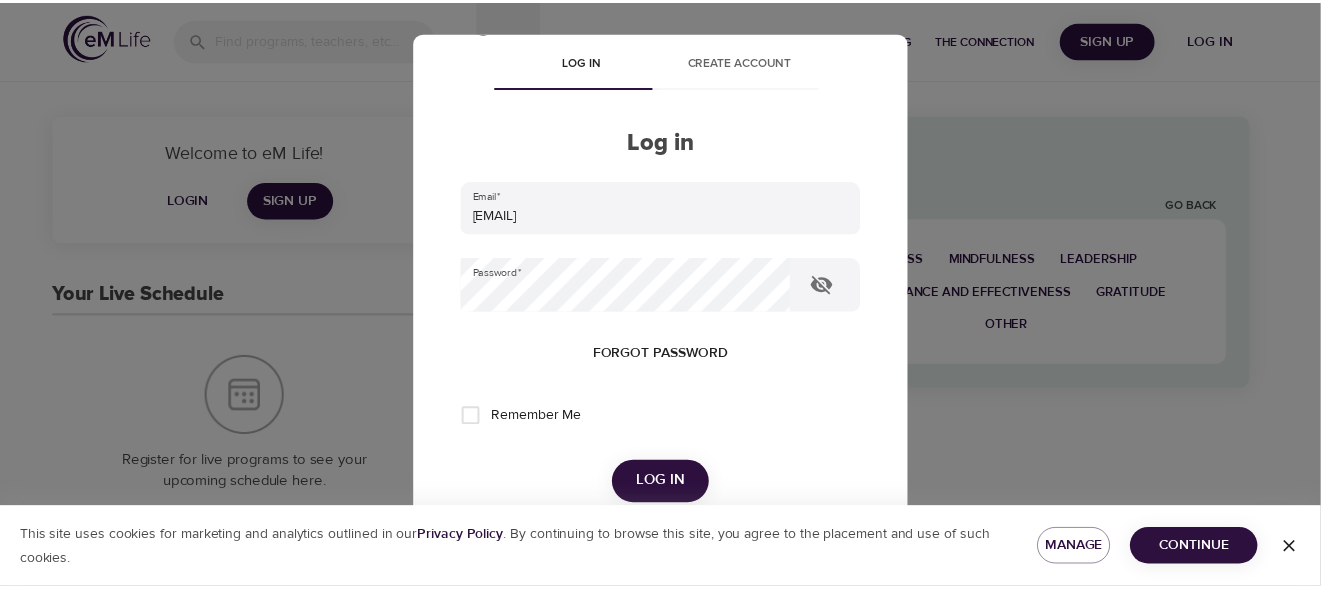 scroll, scrollTop: 77, scrollLeft: 0, axis: vertical 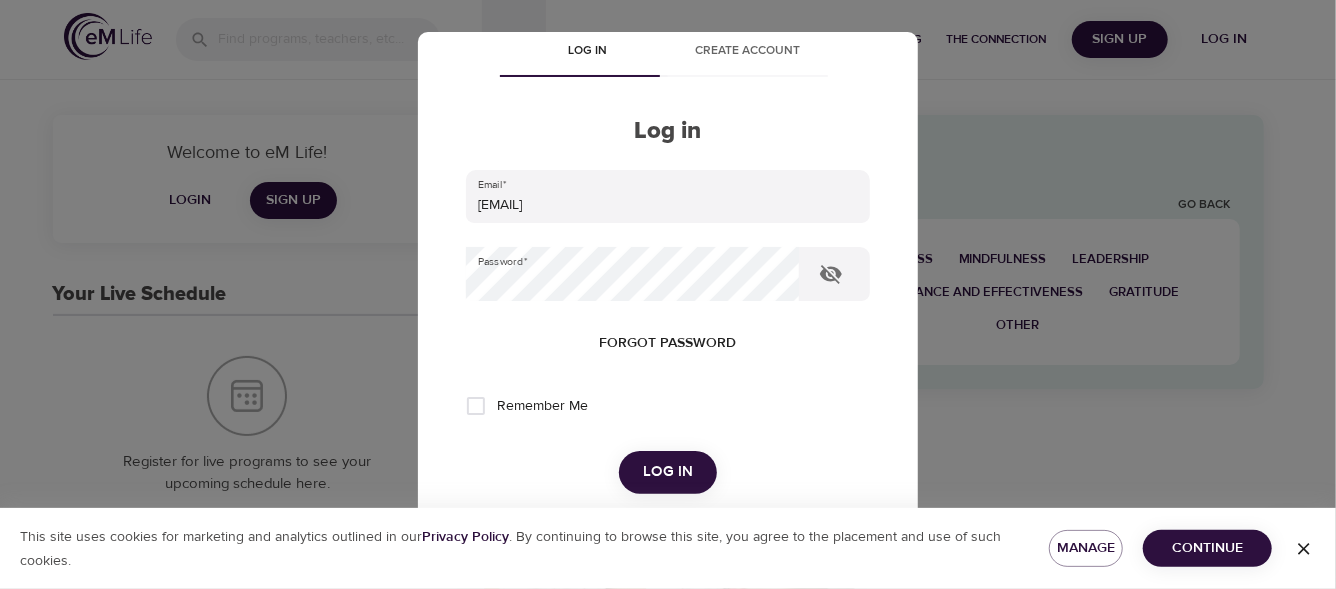 click on "User Profile Log in Create account Log in Email   * [EMAIL] Password   * Forgot password Remember Me Log in OR You can also login using your organization login information ORGANIZATION LOGIN Need help? Contact us" at bounding box center (668, 294) 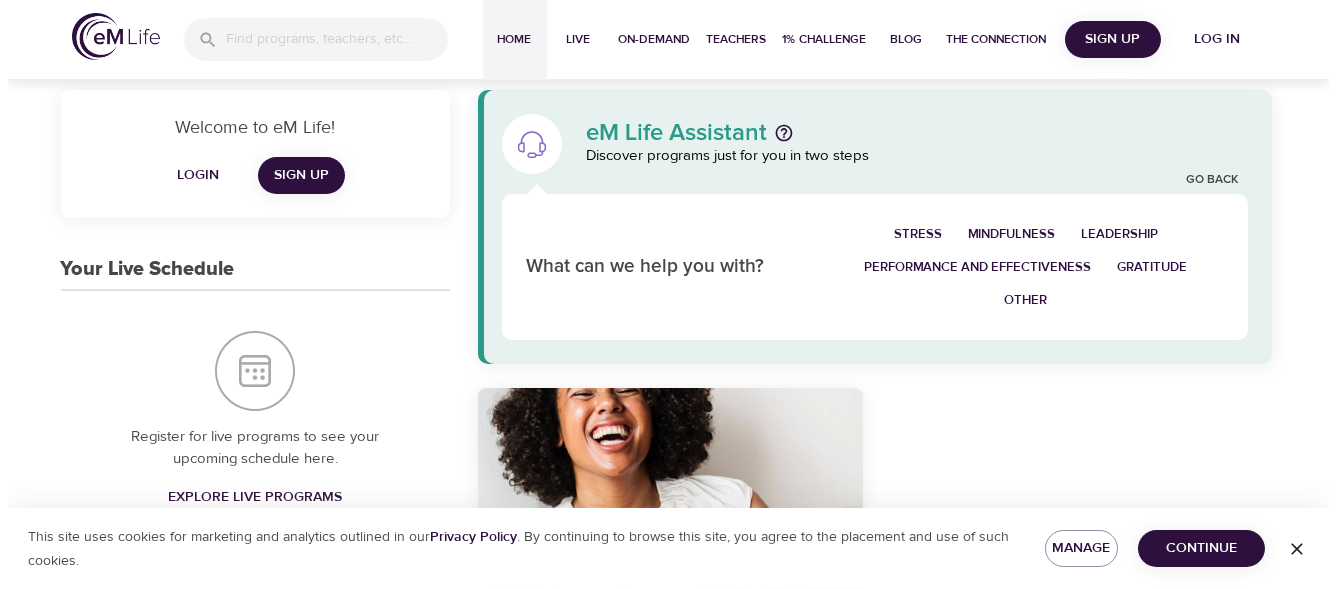 scroll, scrollTop: 29, scrollLeft: 0, axis: vertical 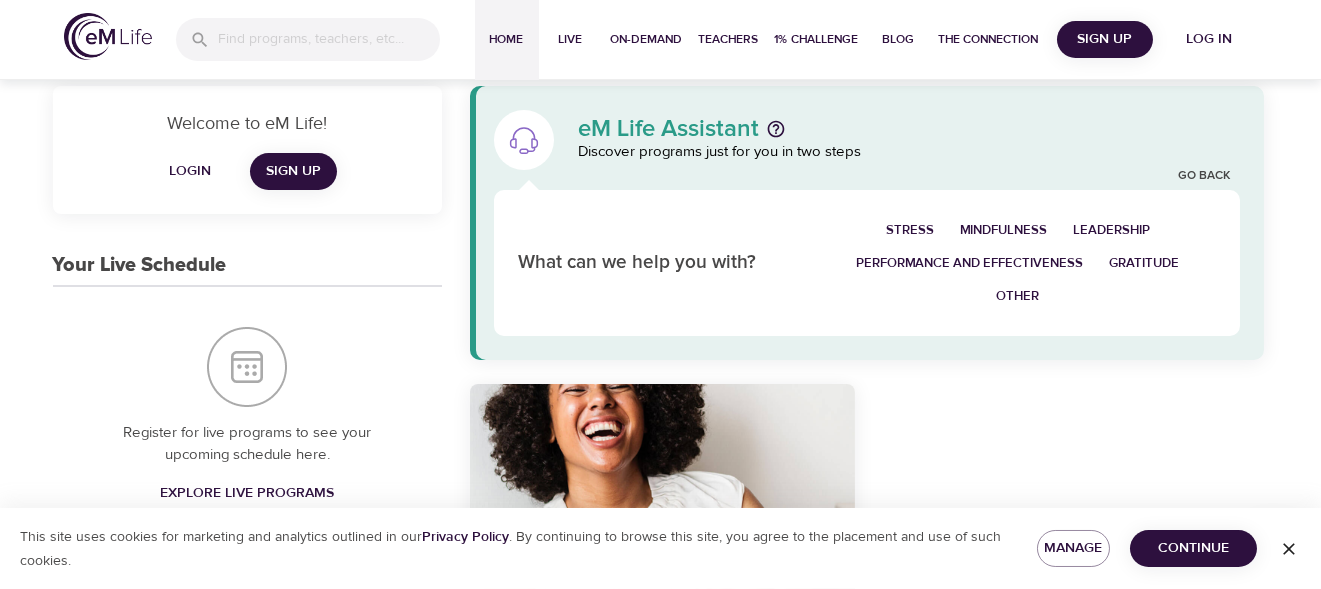 click on "Stress" at bounding box center [910, 230] 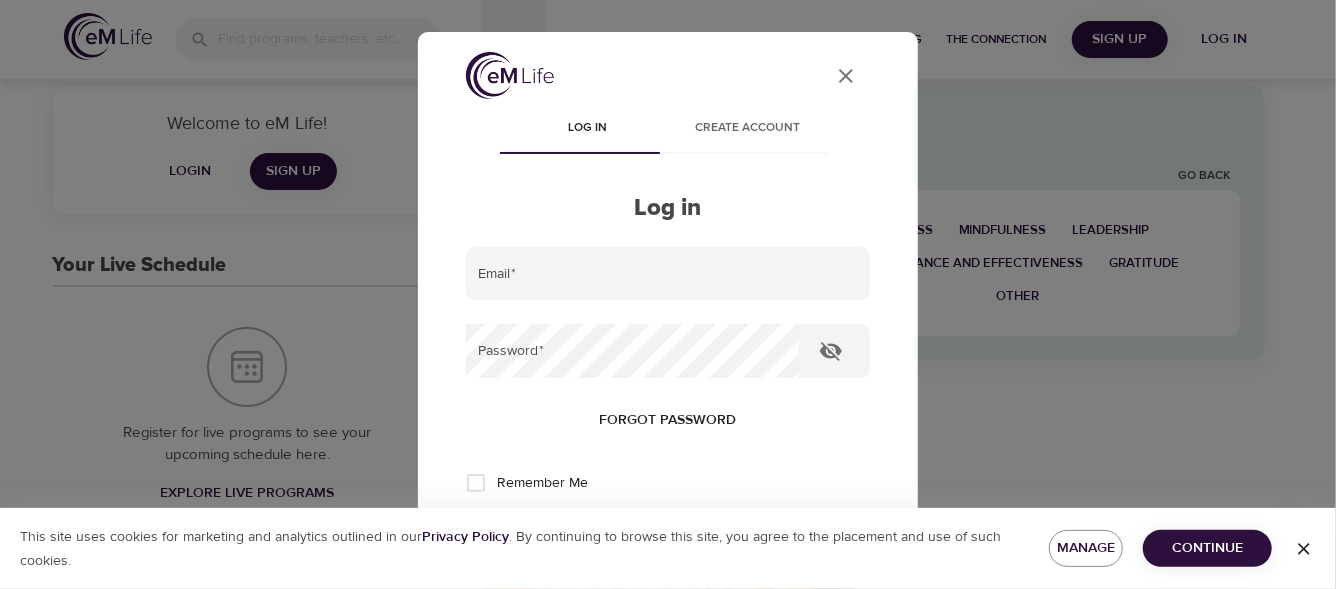 type on "[EMAIL]" 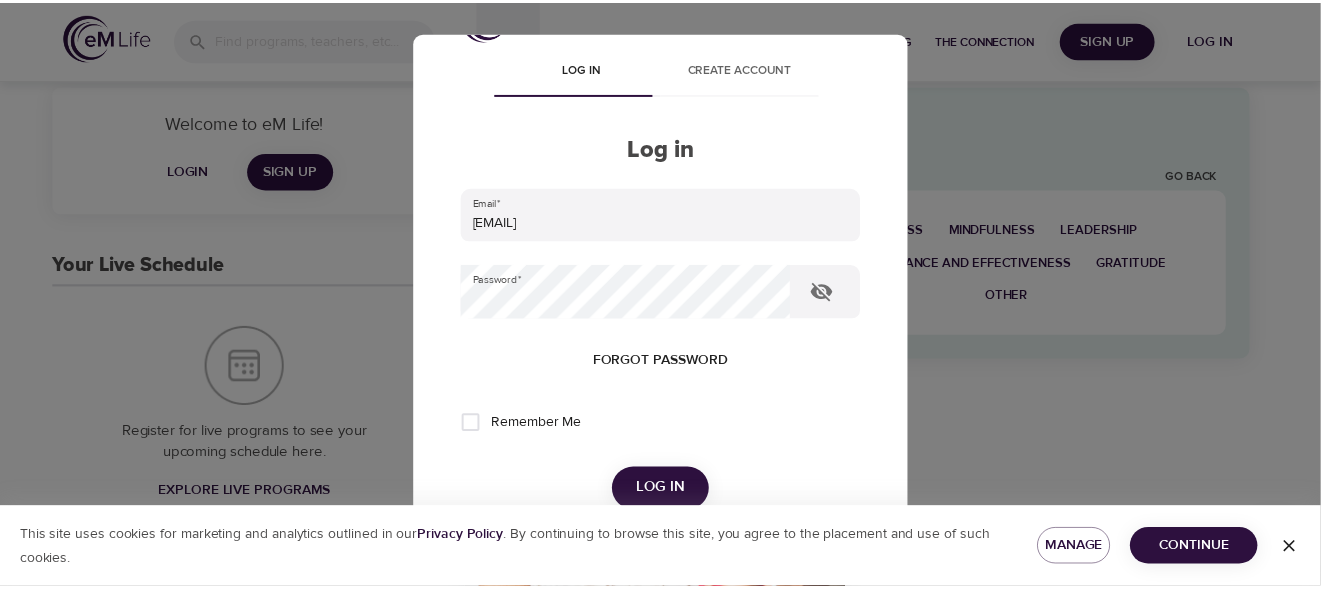 scroll, scrollTop: 61, scrollLeft: 0, axis: vertical 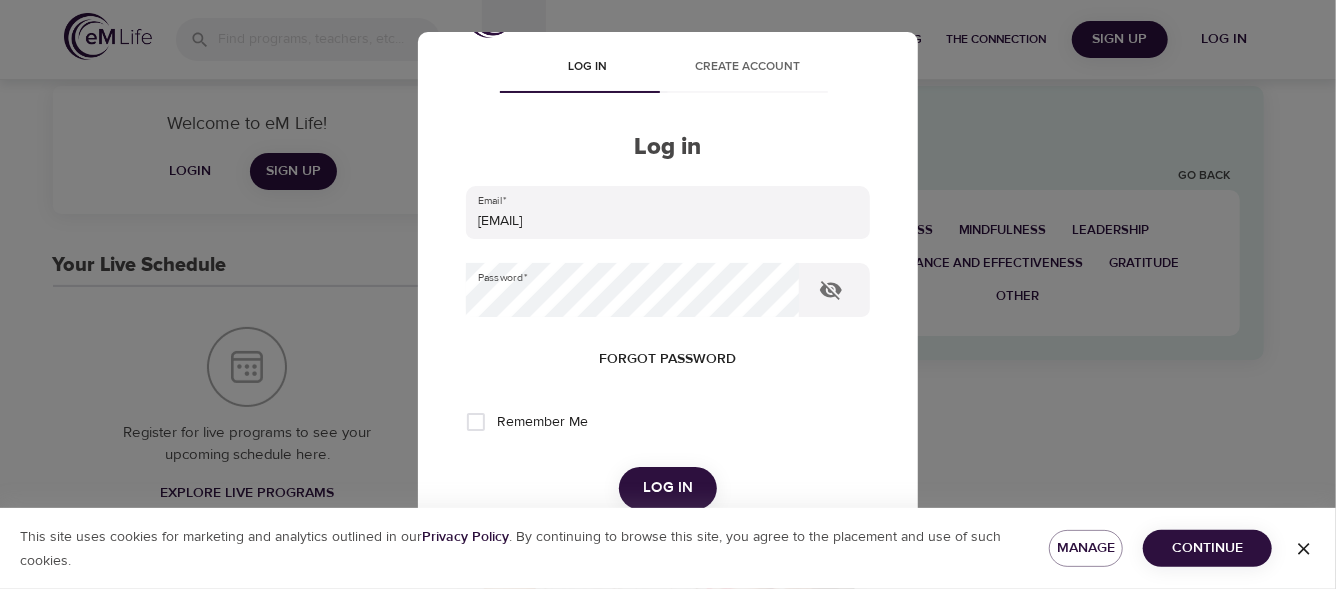click on "Log in" at bounding box center (668, 488) 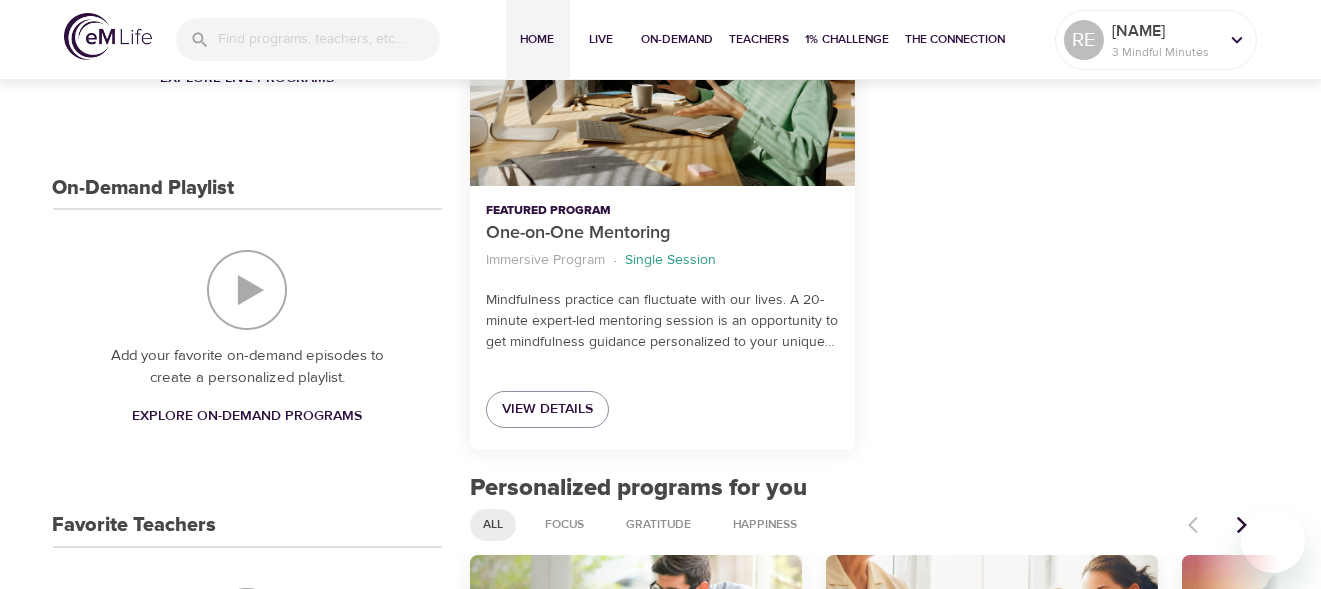 scroll, scrollTop: 452, scrollLeft: 0, axis: vertical 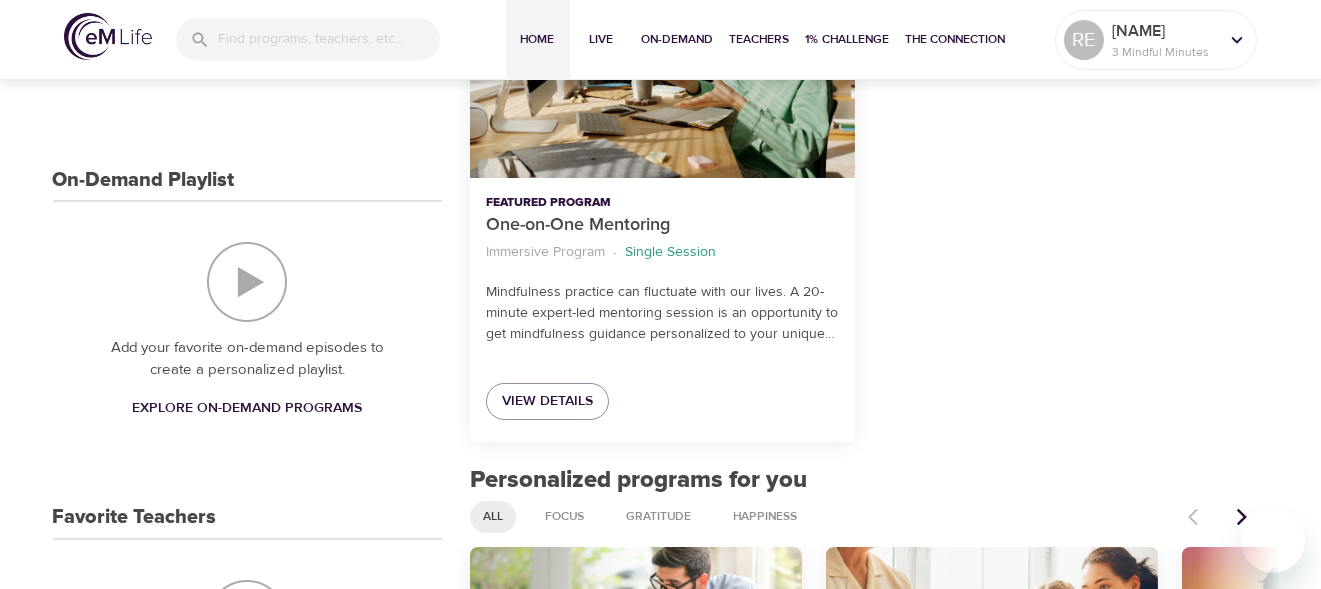 click on "Mindfulness practice can fluctuate with our lives. A 20-minute expert-led mentoring session is an opportunity to get mindfulness guidance personalized to your unique needs. The session can help address obstacles to mindfulness practice, as well as how to to apply it to your daily life to help reduce stress, increase resilience and improve your overall well-being. This is not coaching therapy or medical advice. Your continuation with the scheduling process constitutes your agreement with these terms." at bounding box center [662, 313] 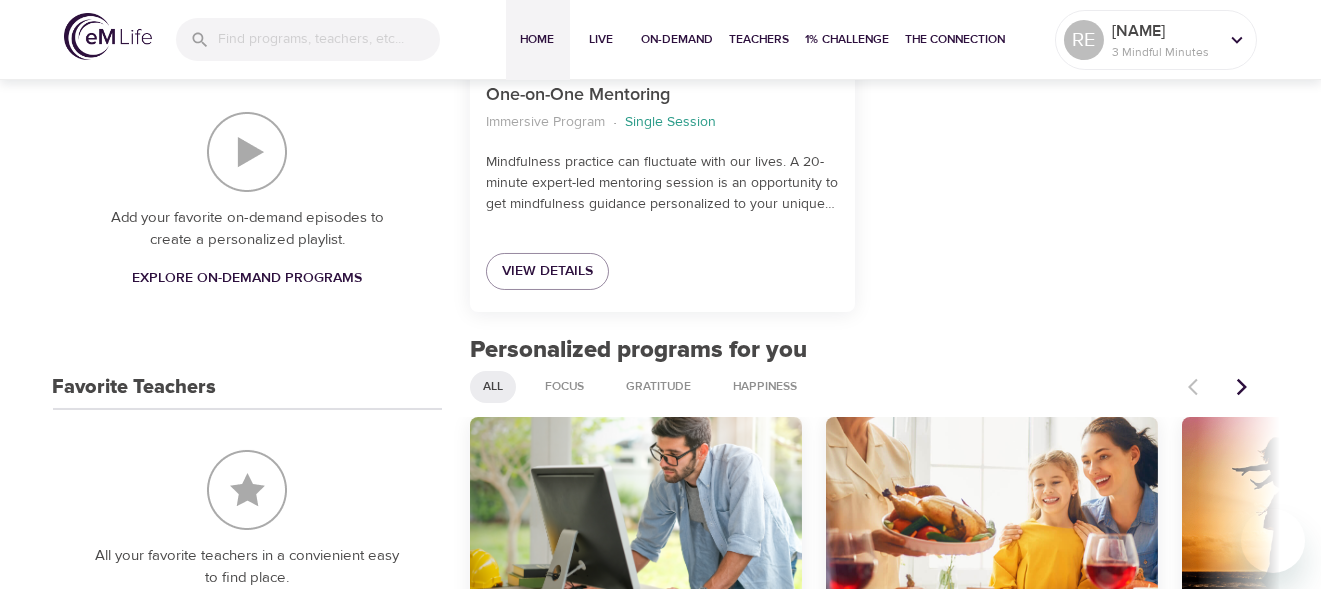 scroll, scrollTop: 584, scrollLeft: 0, axis: vertical 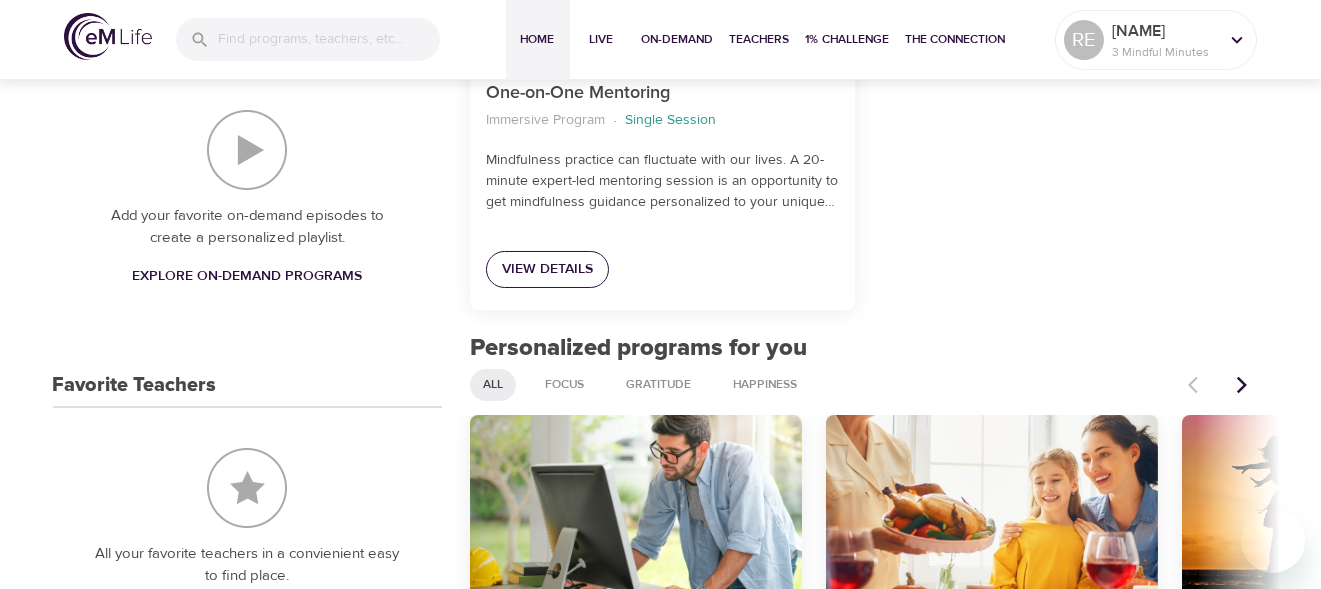 click on "View Details" at bounding box center (547, 269) 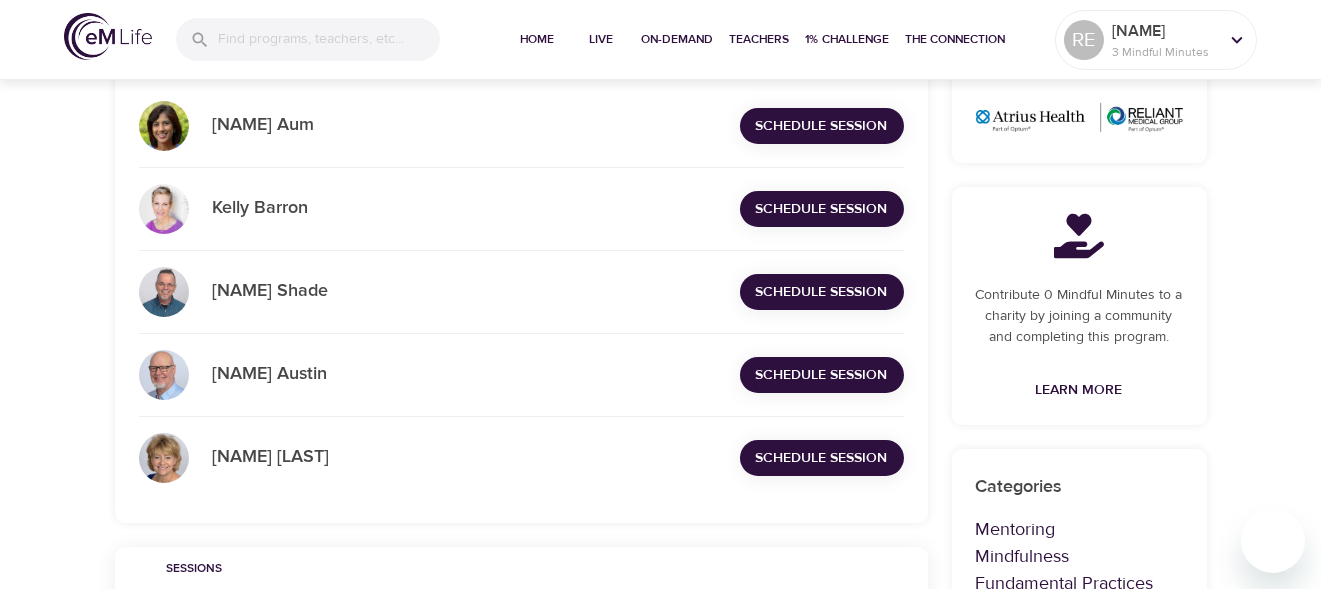 scroll, scrollTop: 467, scrollLeft: 0, axis: vertical 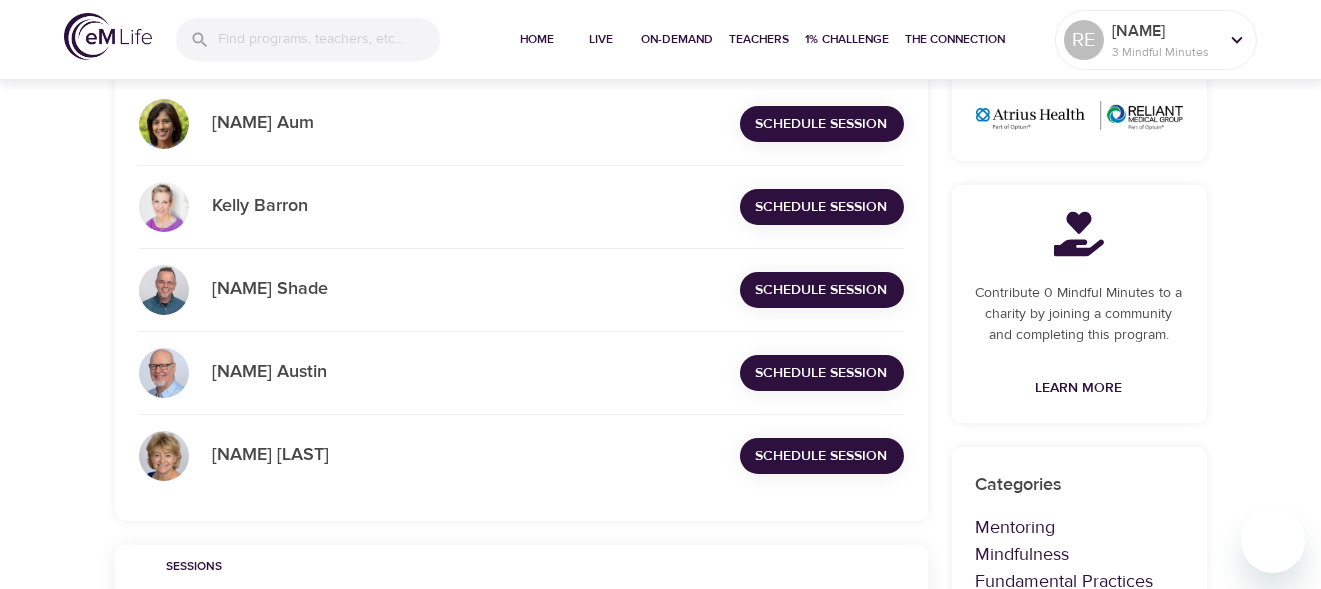 click on "[FIRST] [LAST]" at bounding box center [278, 206] 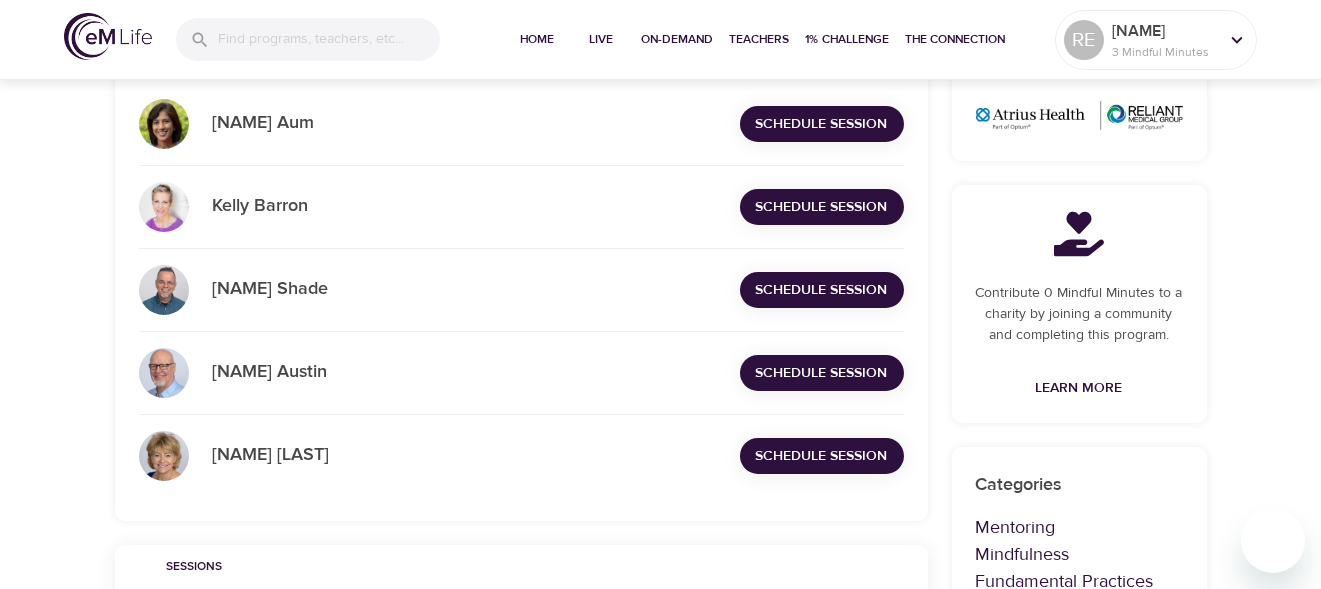 click at bounding box center [164, 207] 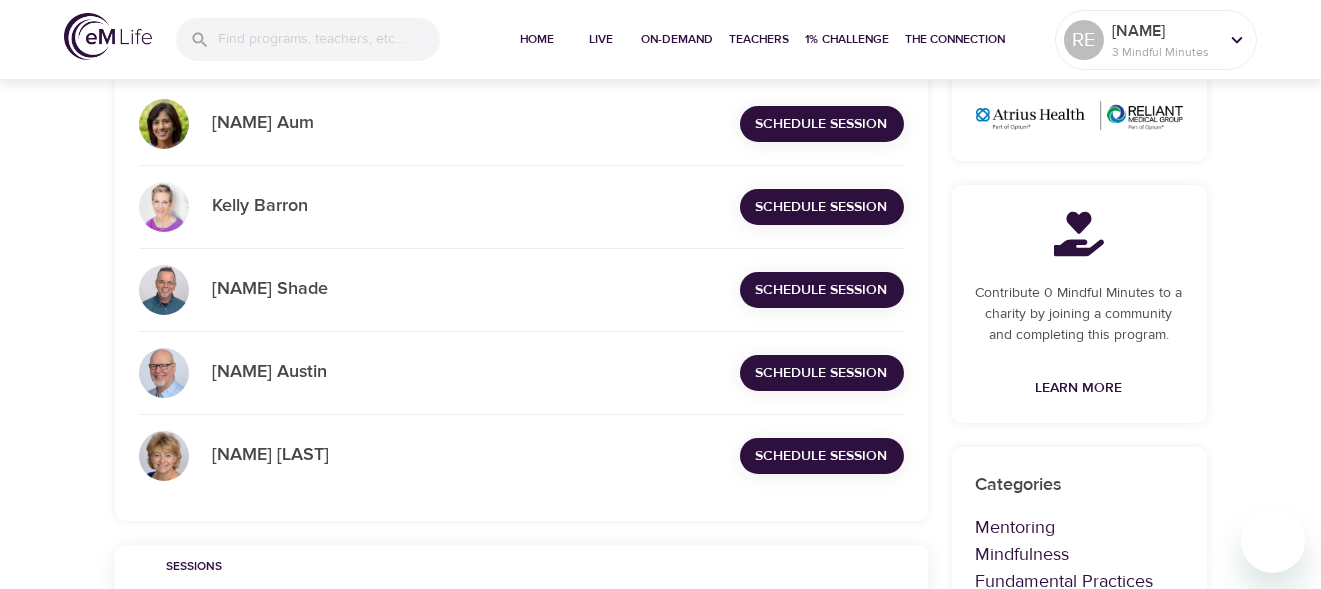 click at bounding box center (164, 207) 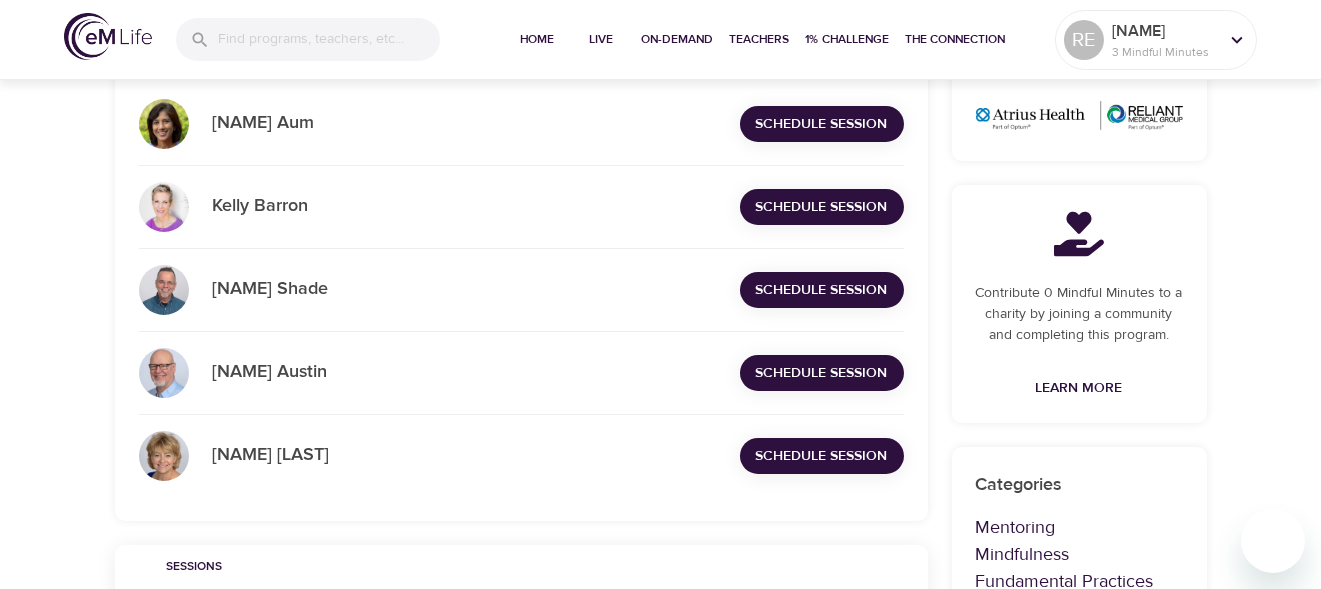 click at bounding box center [164, 207] 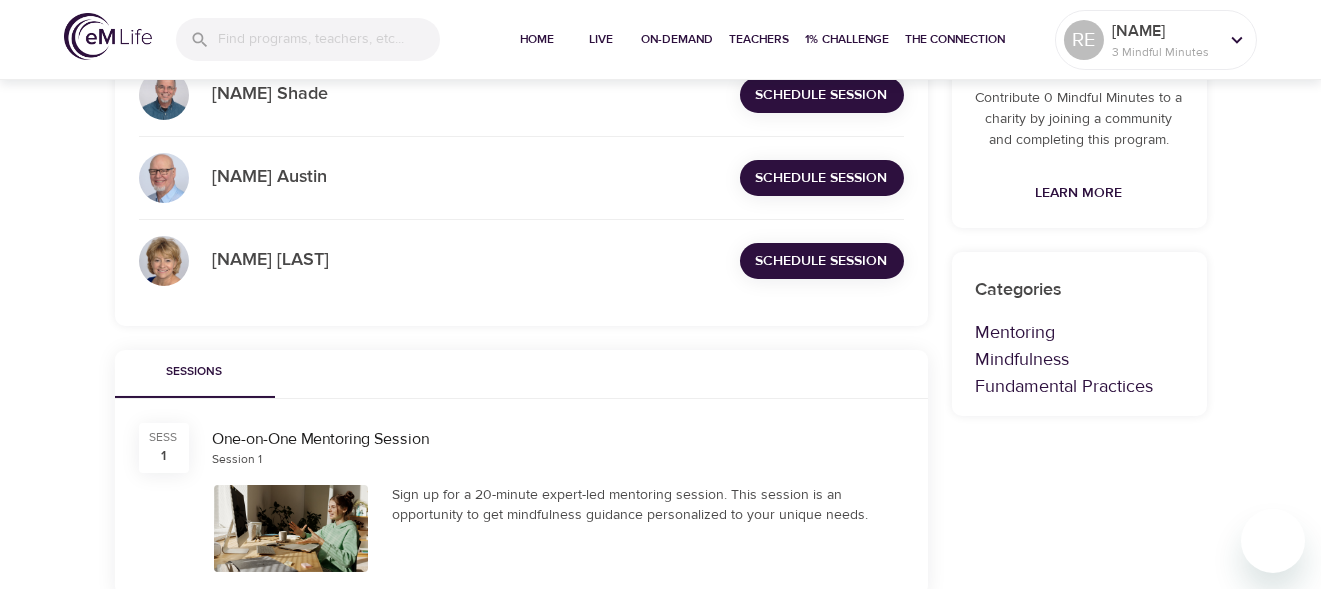 scroll, scrollTop: 670, scrollLeft: 0, axis: vertical 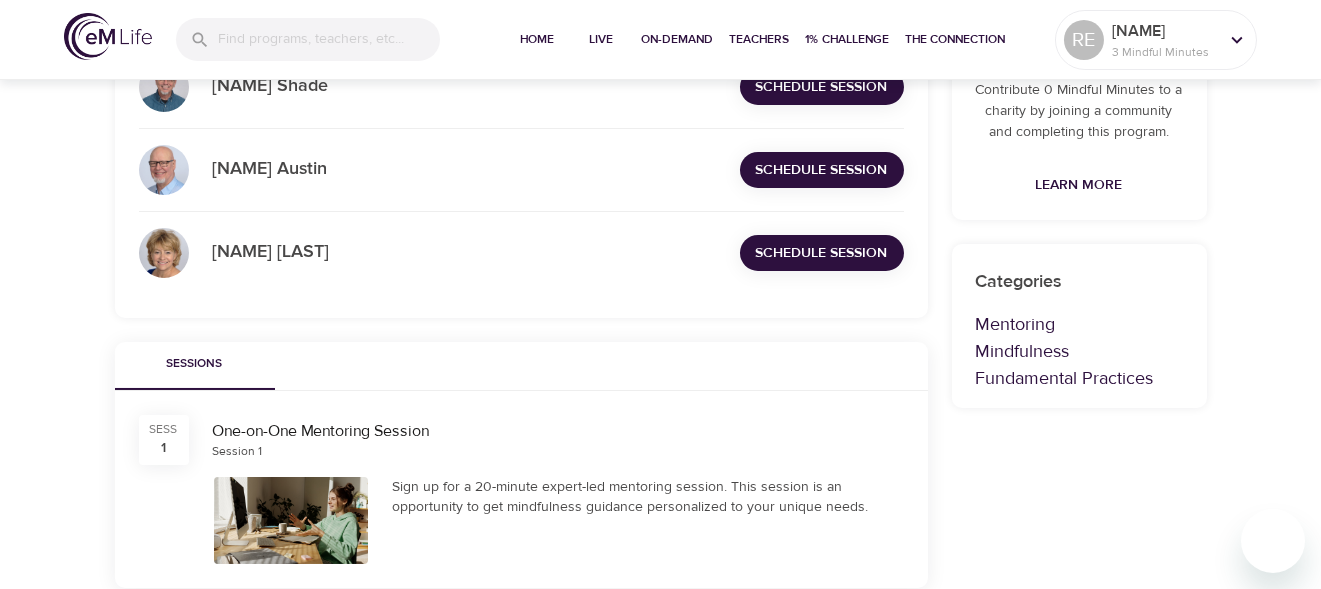 click at bounding box center [291, 520] 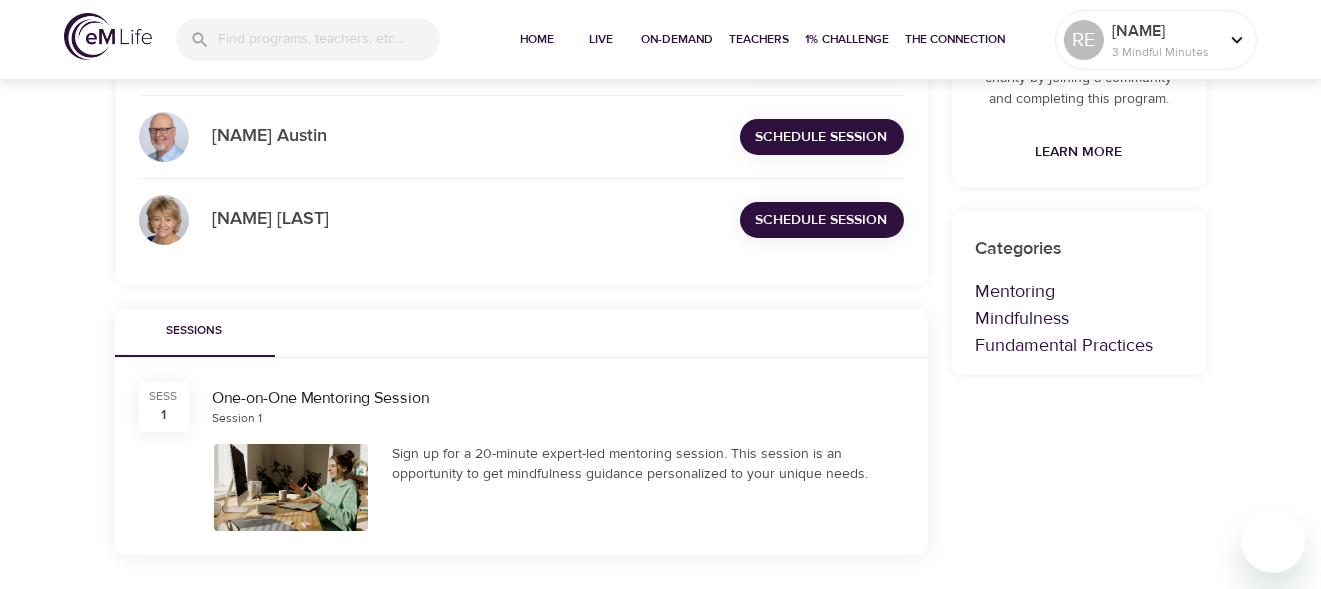 click on "One-on-One Mentoring Session" at bounding box center (558, 398) 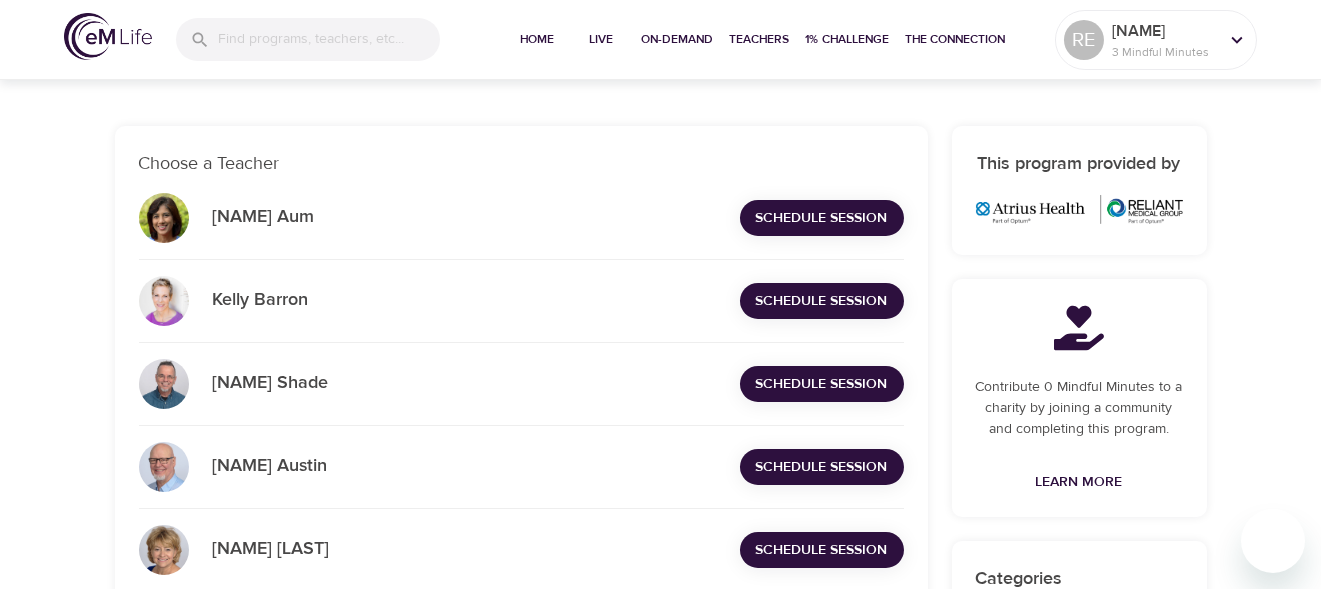 scroll, scrollTop: 357, scrollLeft: 0, axis: vertical 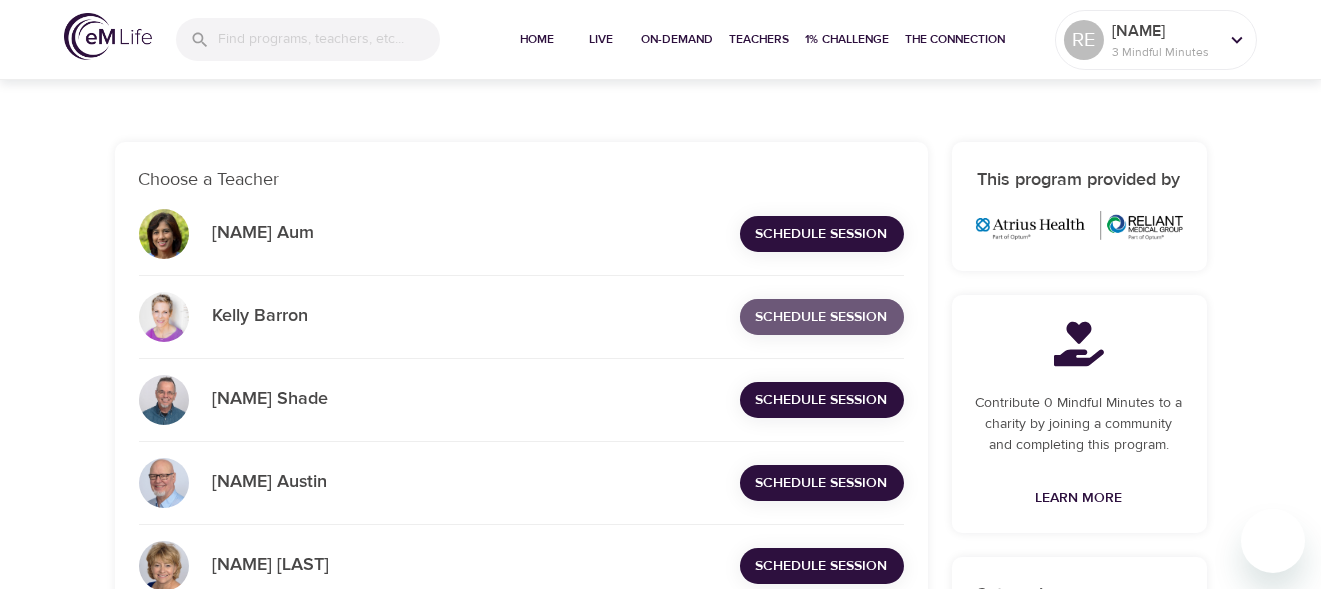 click on "Schedule Session" at bounding box center (822, 317) 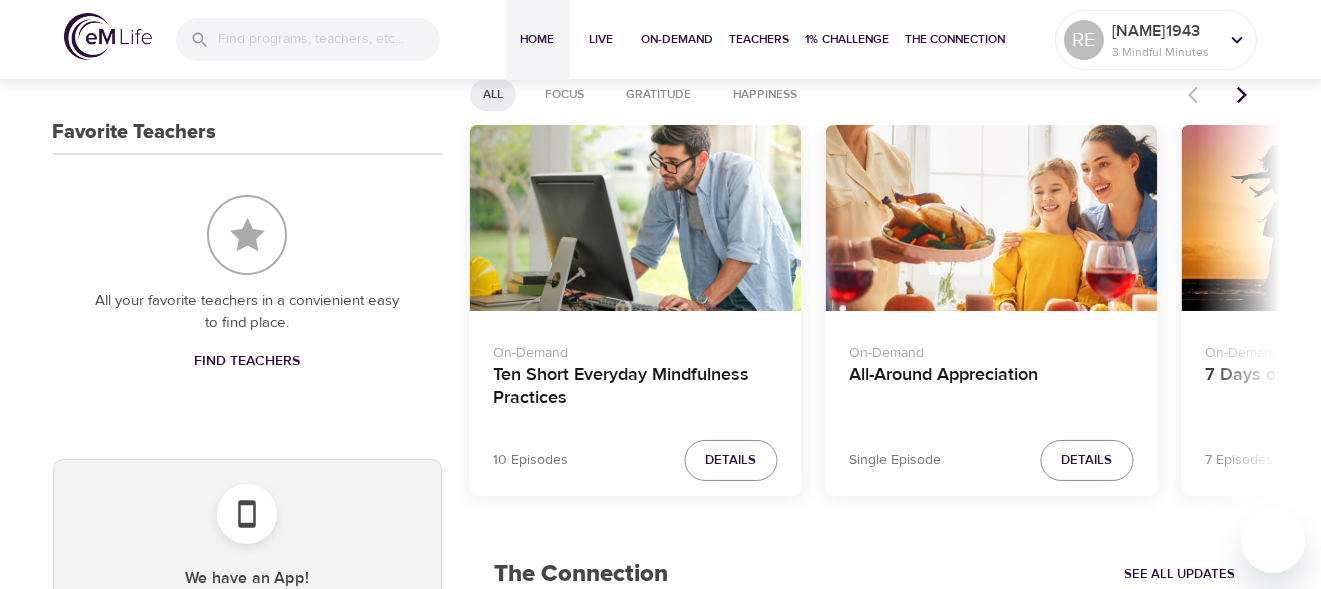 scroll, scrollTop: 833, scrollLeft: 0, axis: vertical 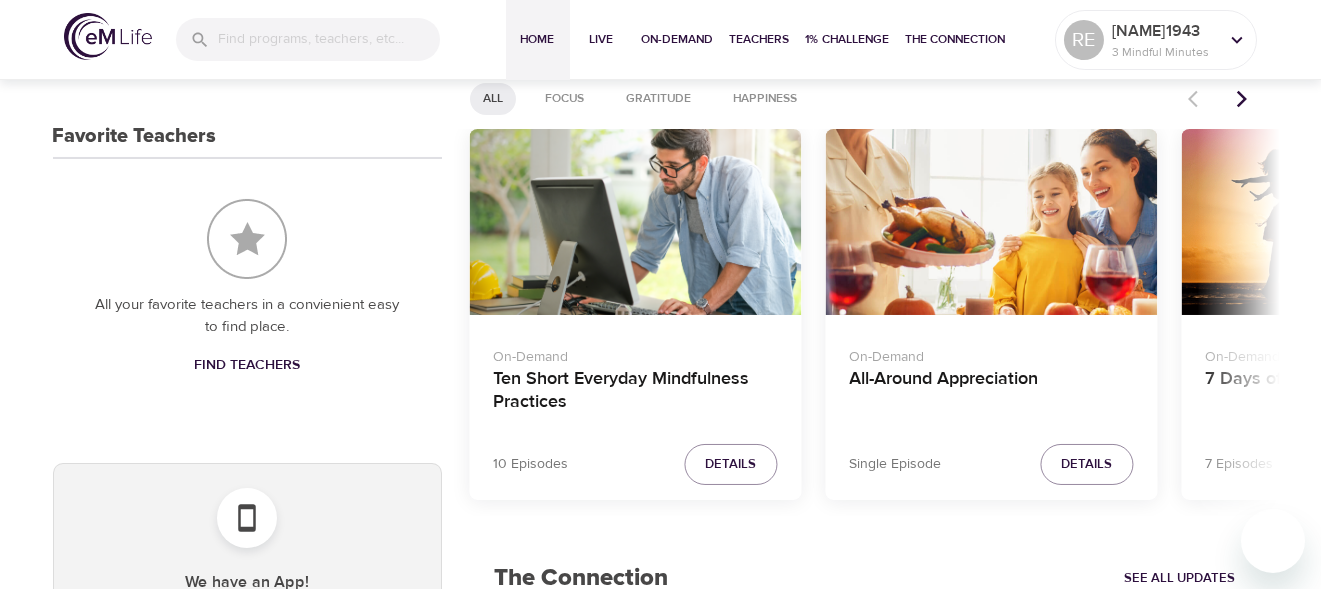 click on "Ten Short Everyday Mindfulness Practices" at bounding box center [635, 392] 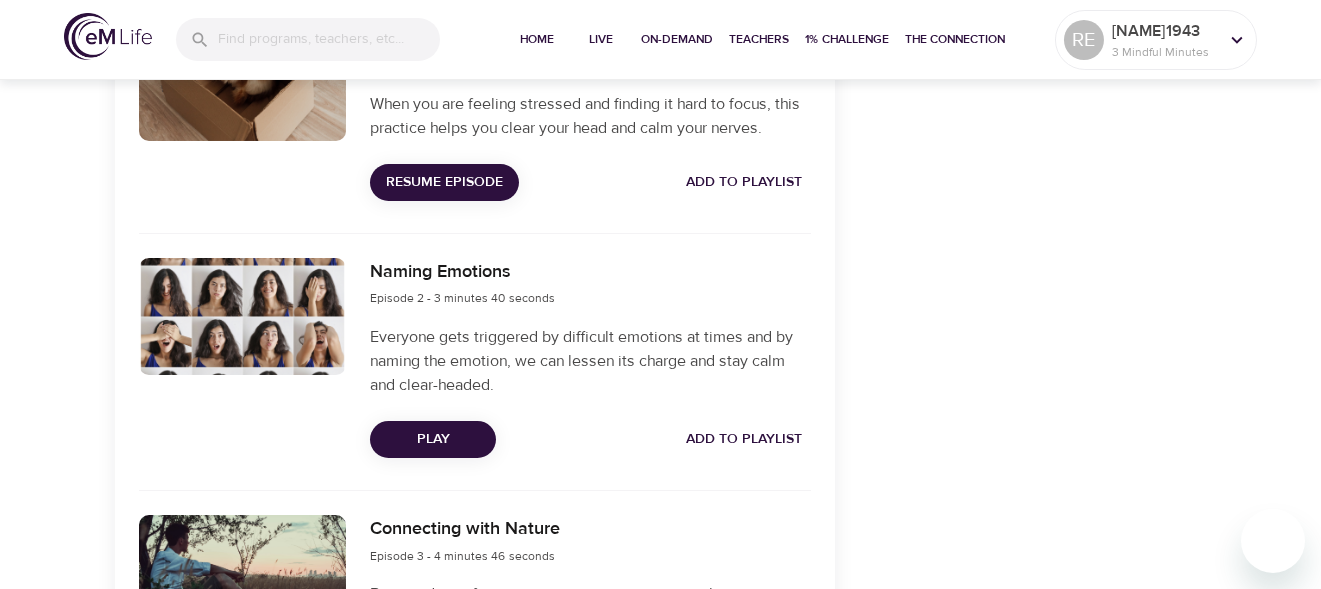 scroll, scrollTop: 815, scrollLeft: 0, axis: vertical 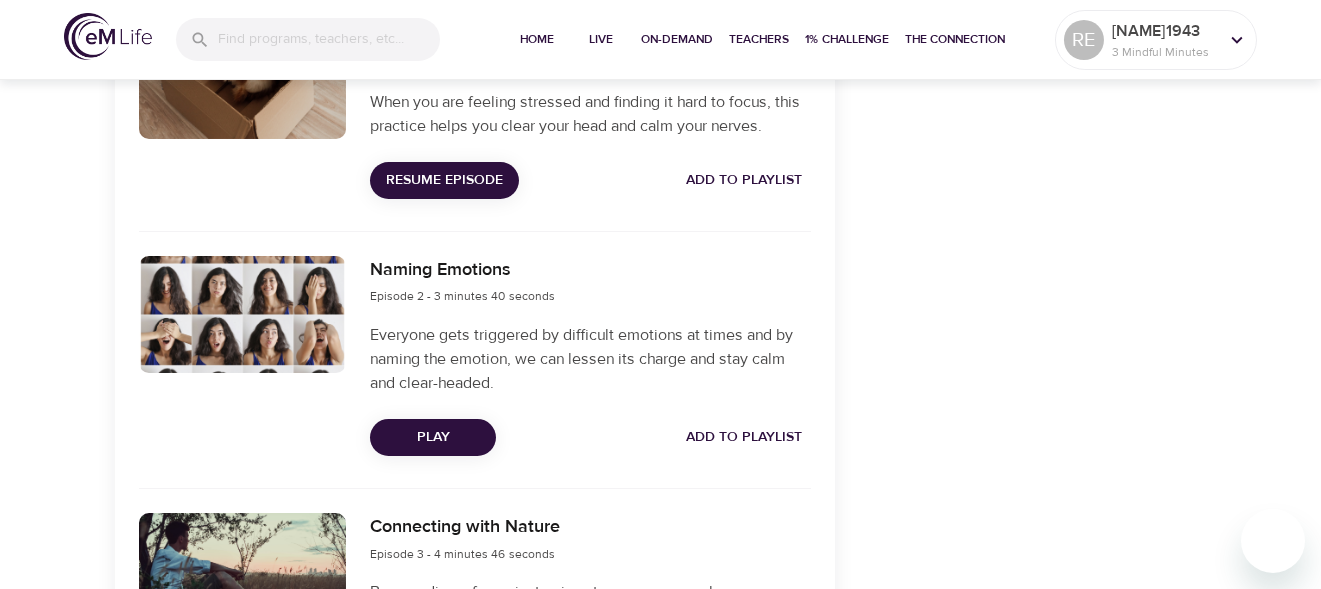 click on "Play" at bounding box center [433, 437] 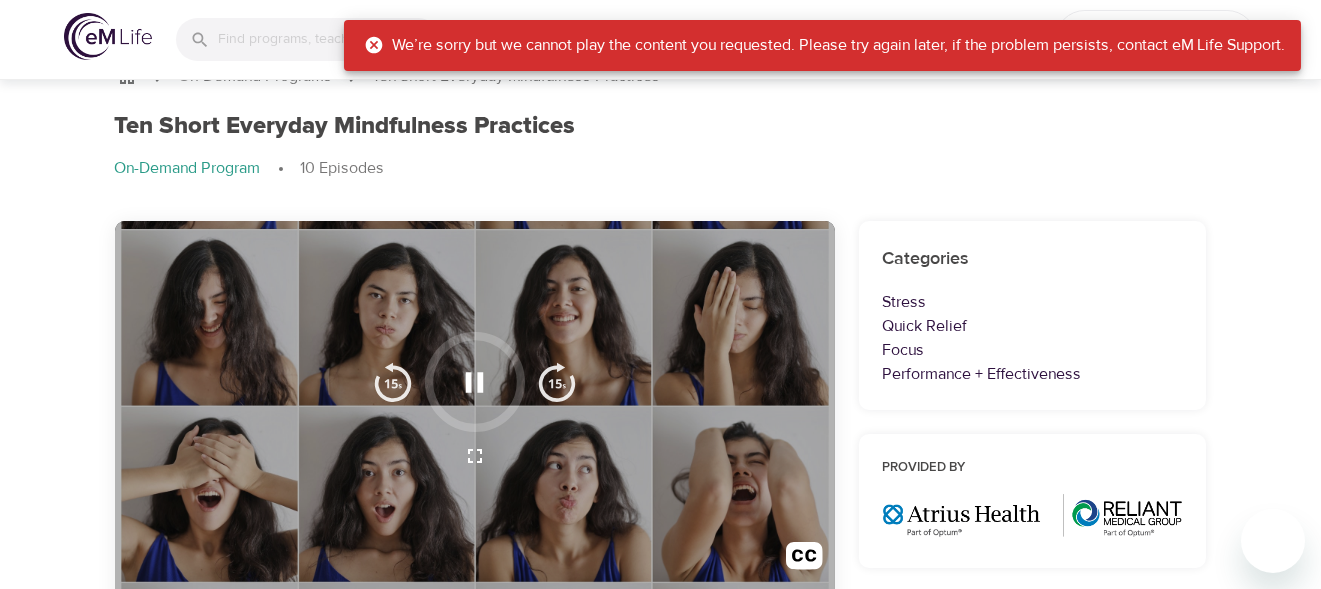 scroll, scrollTop: 78, scrollLeft: 0, axis: vertical 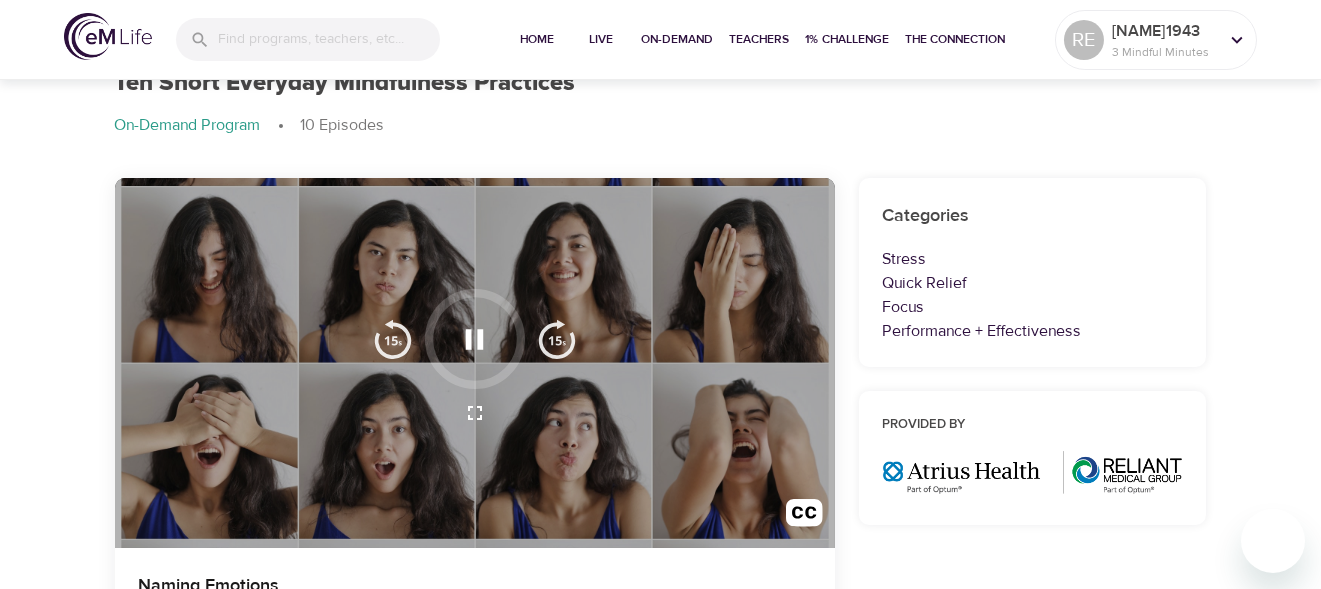 click on "Stress" at bounding box center [1033, 259] 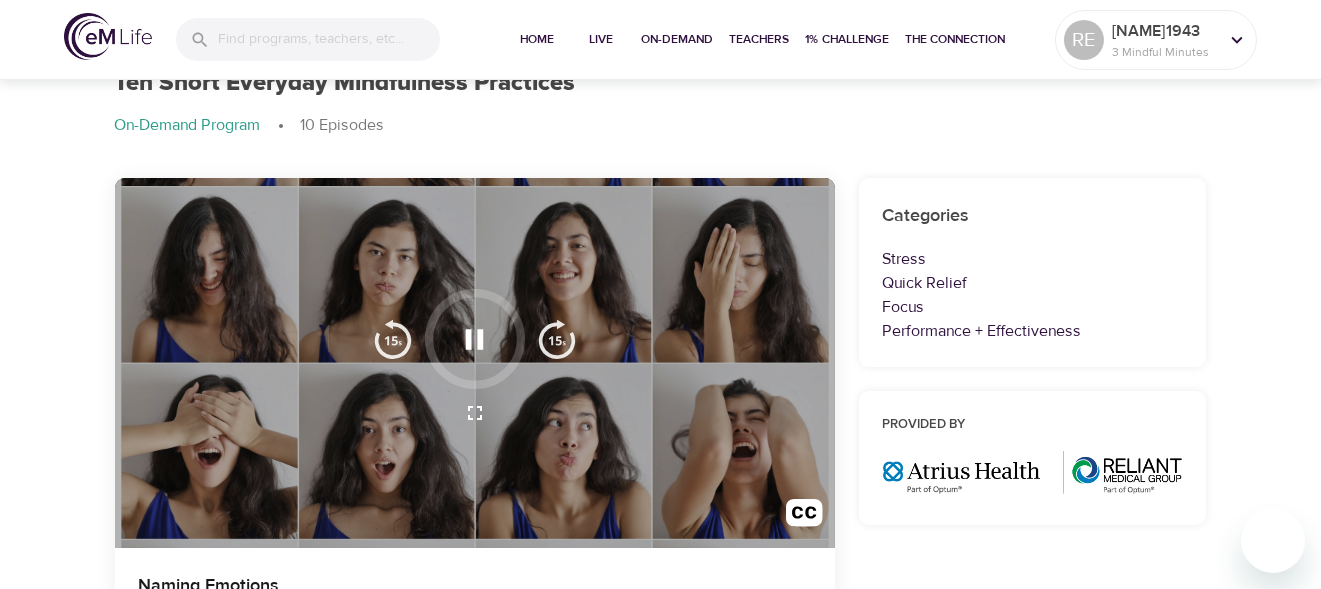 click at bounding box center (475, 363) 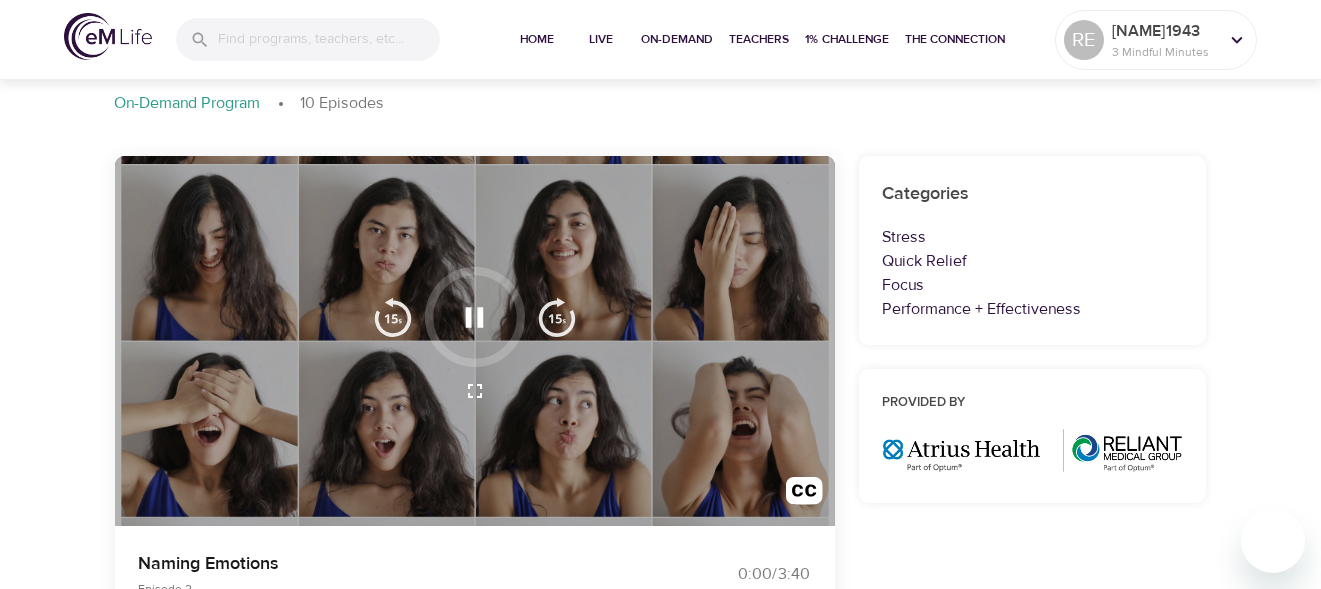 scroll, scrollTop: 94, scrollLeft: 0, axis: vertical 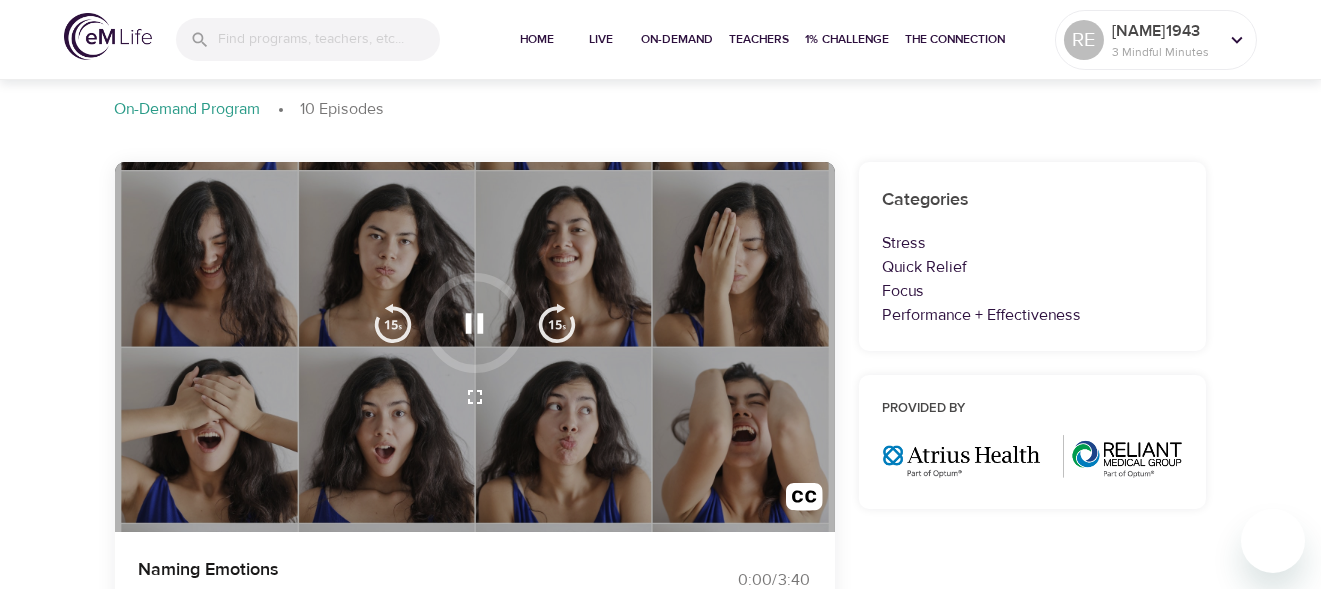 click at bounding box center (475, 347) 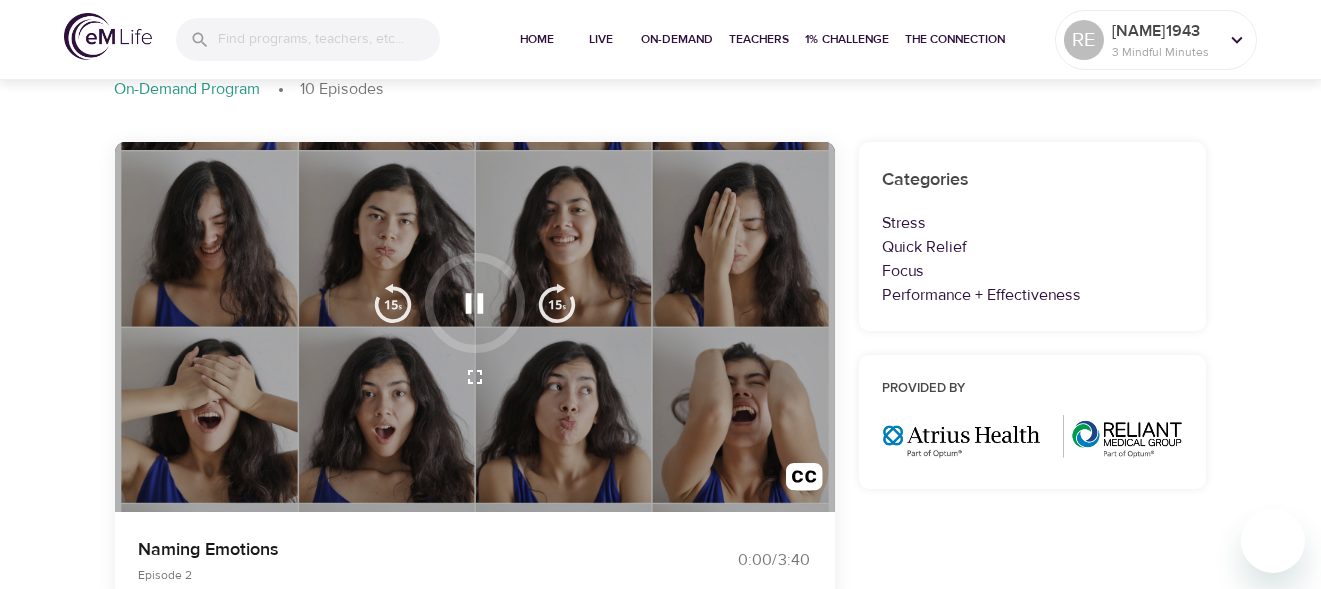 scroll, scrollTop: 107, scrollLeft: 0, axis: vertical 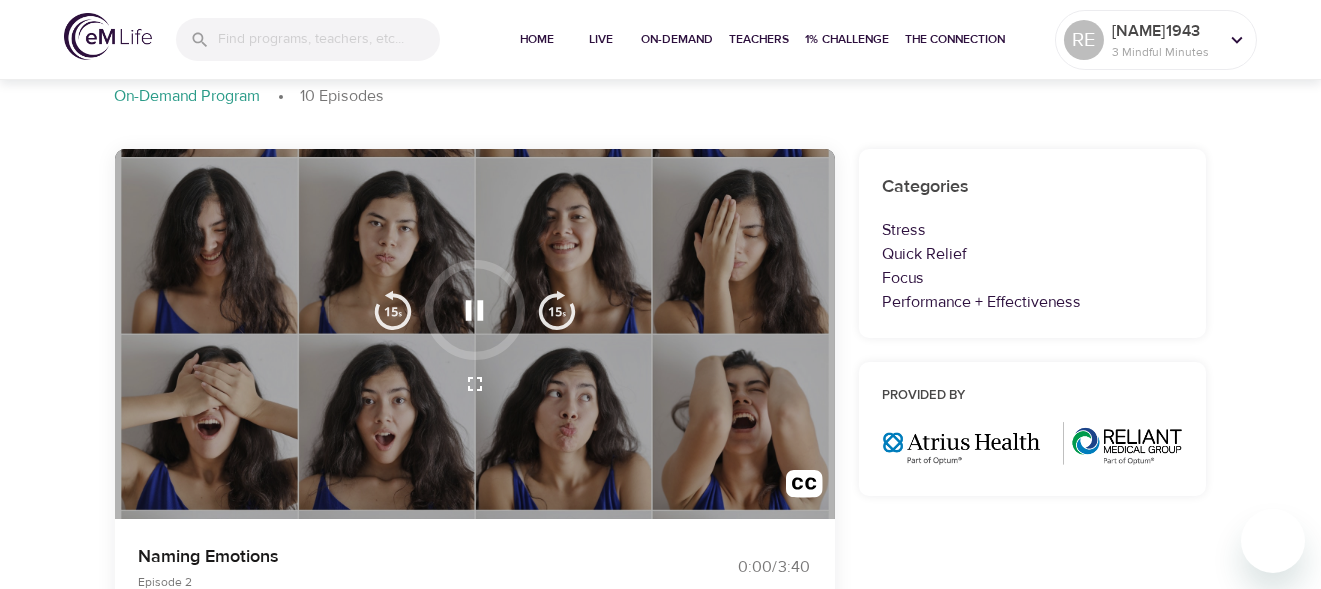 click on "Categories" at bounding box center [1033, 187] 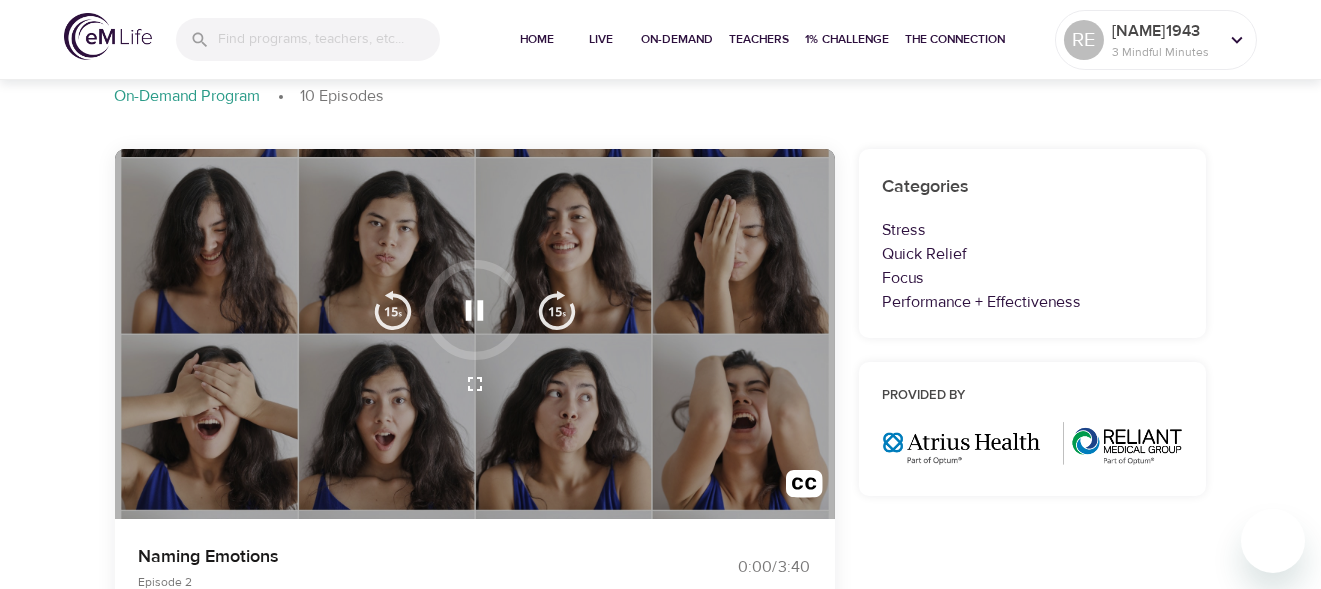 click 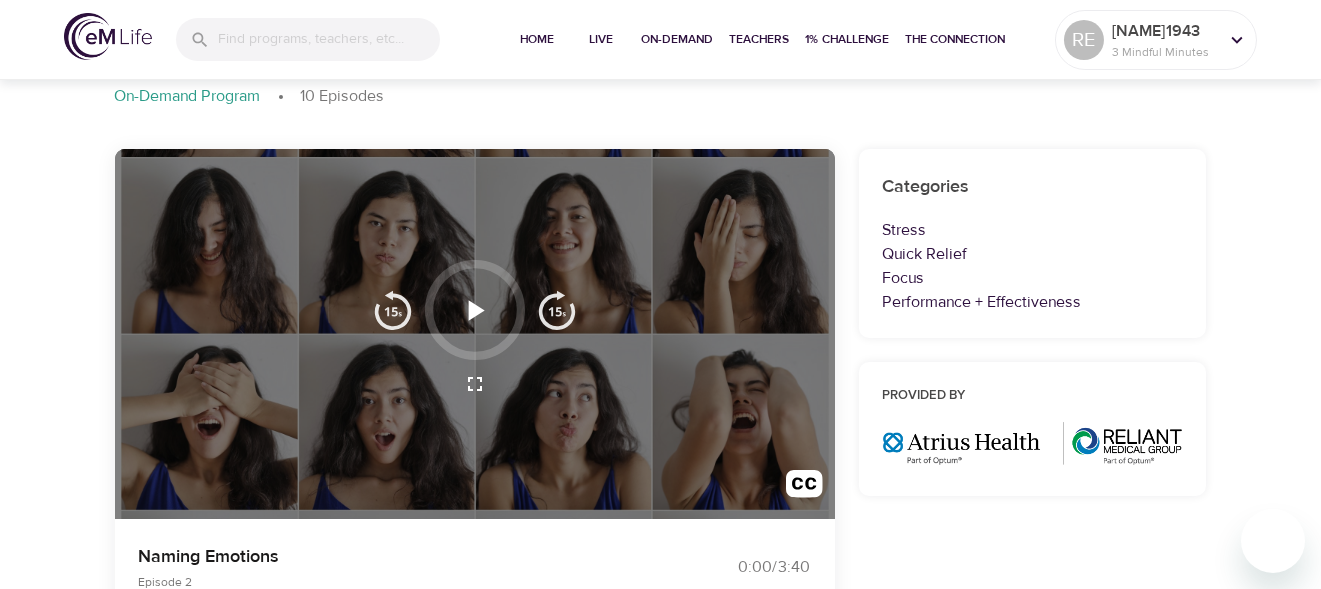 click 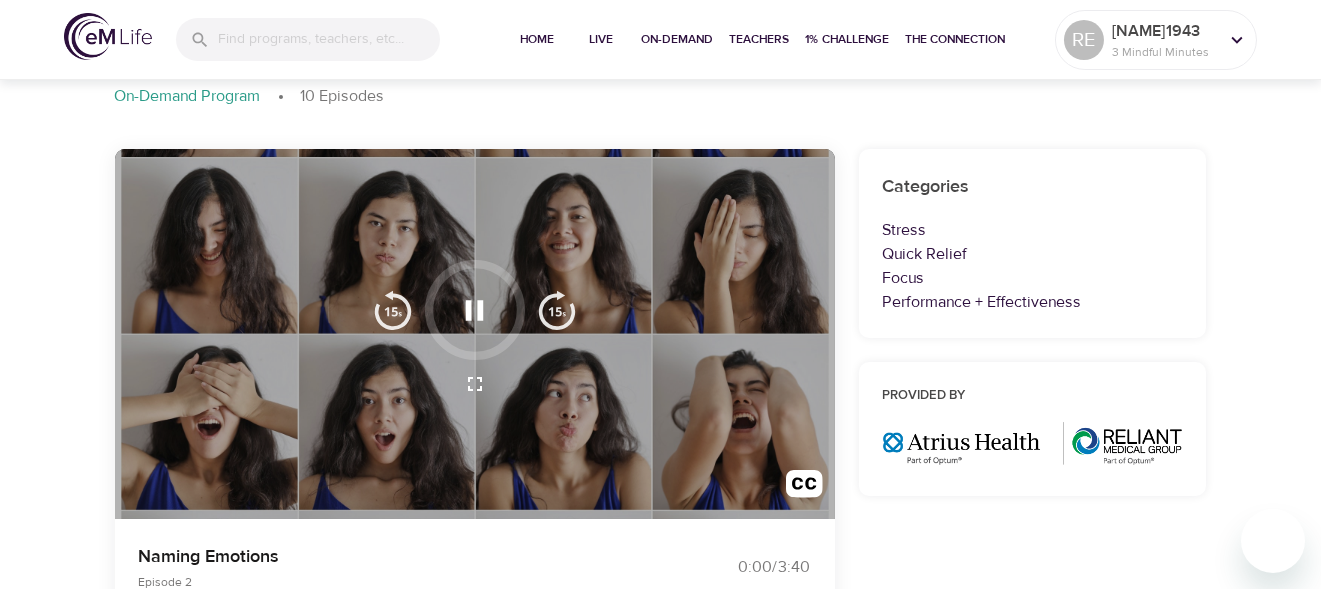 click 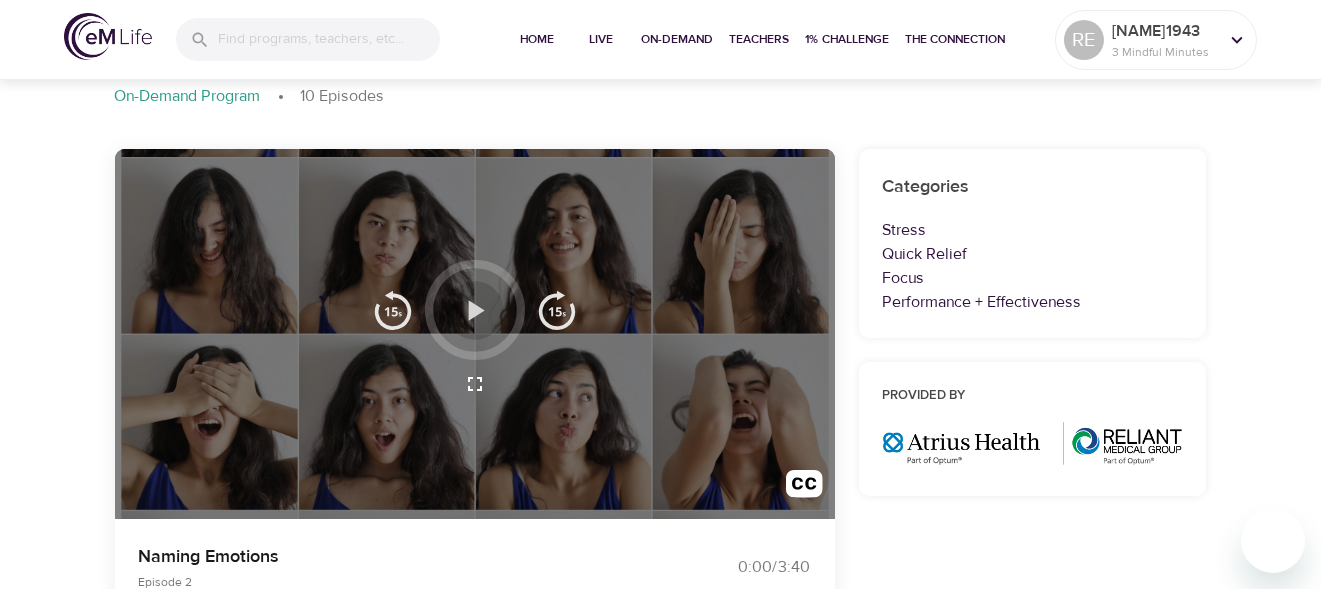 click 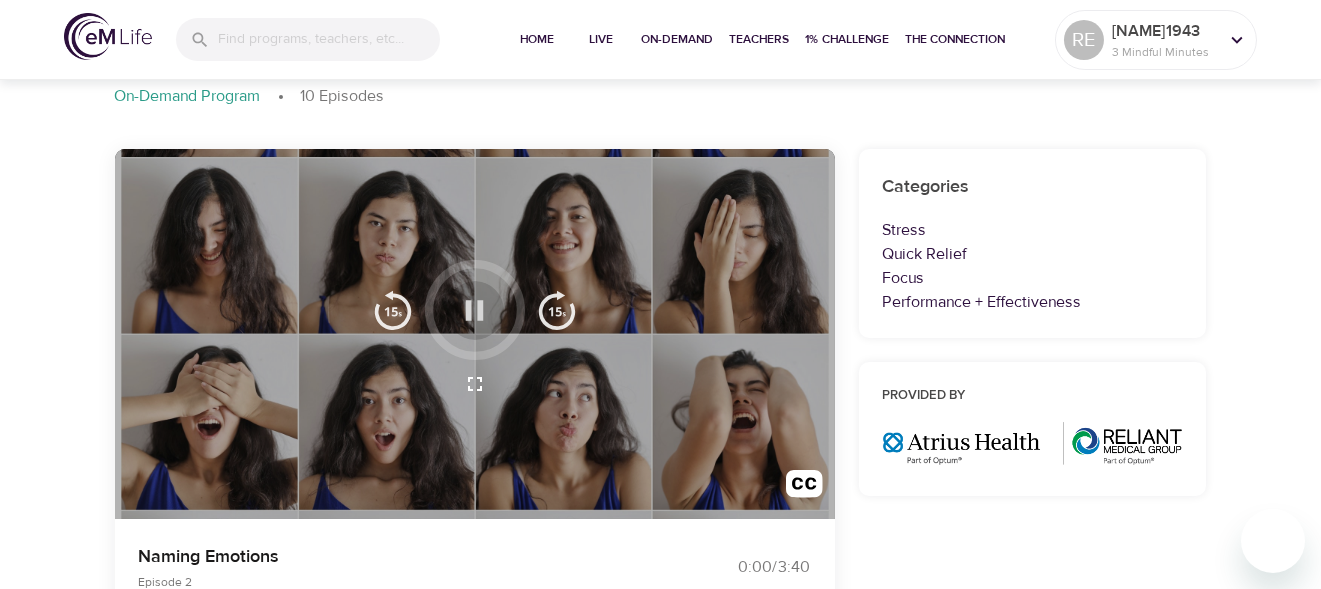 click 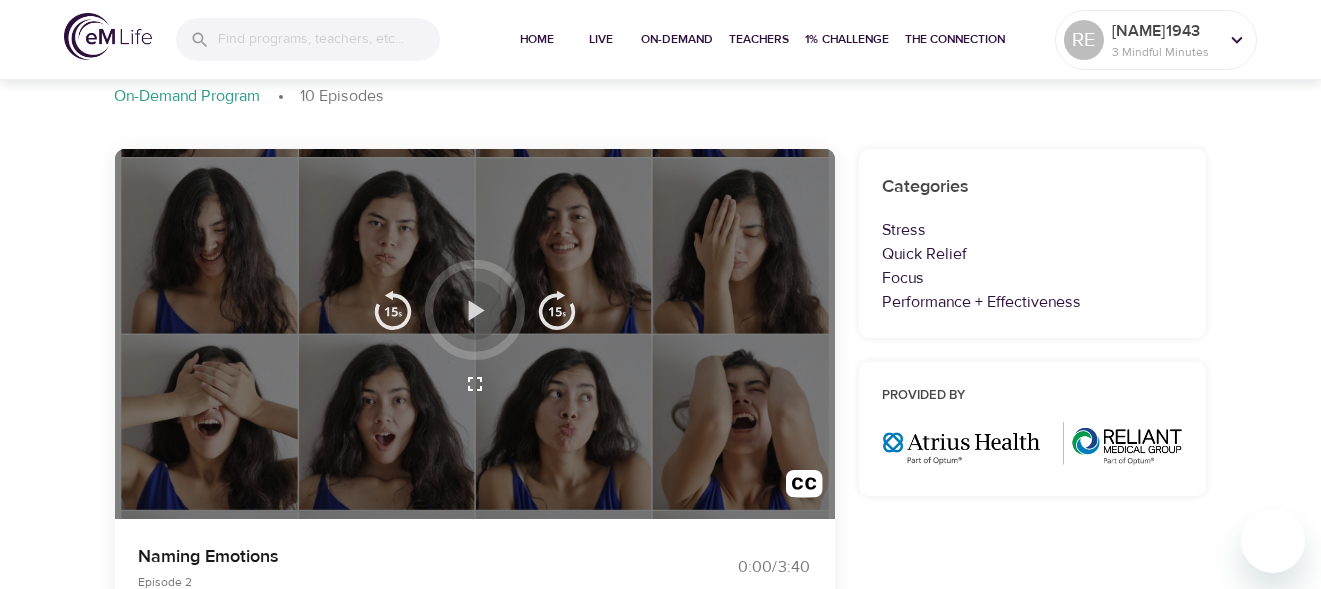 click 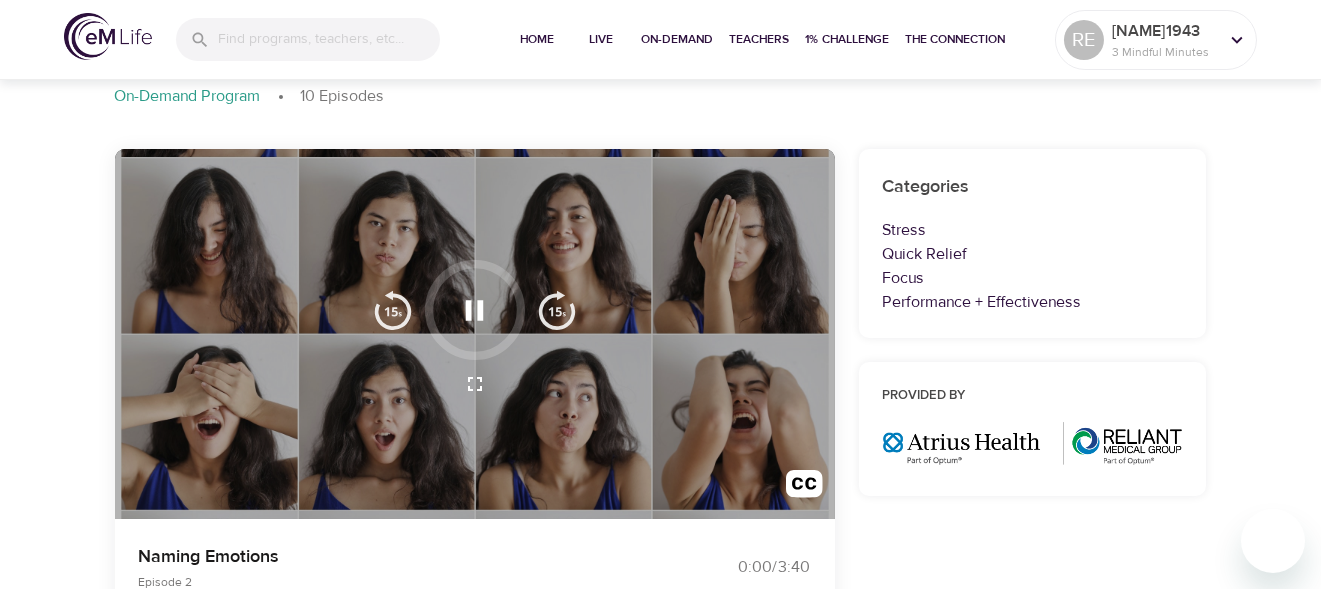 scroll, scrollTop: 105, scrollLeft: 0, axis: vertical 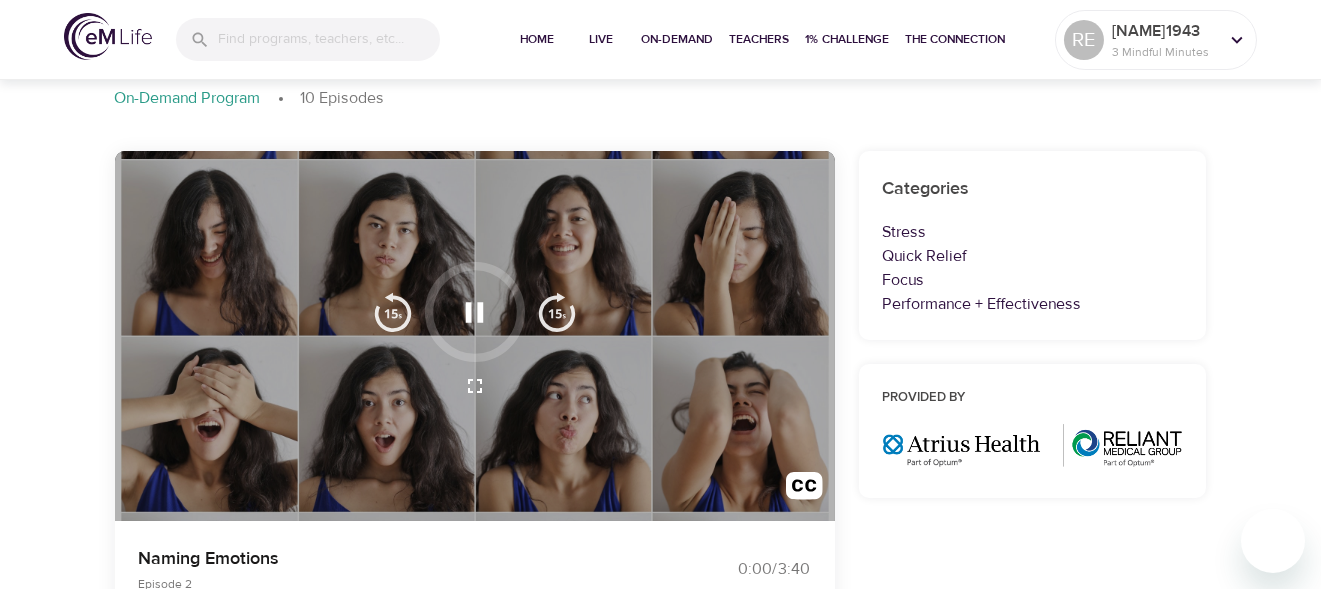 click on "On-Demand Programs Ten Short Everyday Mindfulness Practices Ten Short Everyday Mindfulness Practices On-Demand Program 10 Episodes Naming Emotions Episode 2 0:00  /  3:40 10 Episodes Box Breathing Episode 1    - 3 minutes When you are feeling stressed and finding it hard to focus, this practice helps you clear your head and calm your nerves. Resume Episode Add to Playlist Naming Emotions Episode 2    - 3 minutes 40 seconds Everyone gets triggered by difficult emotions at times and by naming the emotion, we can lessen its charge and stay calm and clear-headed. Now Playing Add to Playlist Connecting with Nature Episode 3    - 4 minutes 46 seconds By spending a few minutes in nature, we can wash away our stress and feel more grounded and alive. Resume Episode Add to Playlist Getting Grounded Episode 4    - 3 minutes 58 seconds Busy days often find us in our thinking minds and in front of our screens. Taking a moment to connect with the feet on the ground helps us be present to the moment. Play Add to Playlist" at bounding box center [660, 1634] 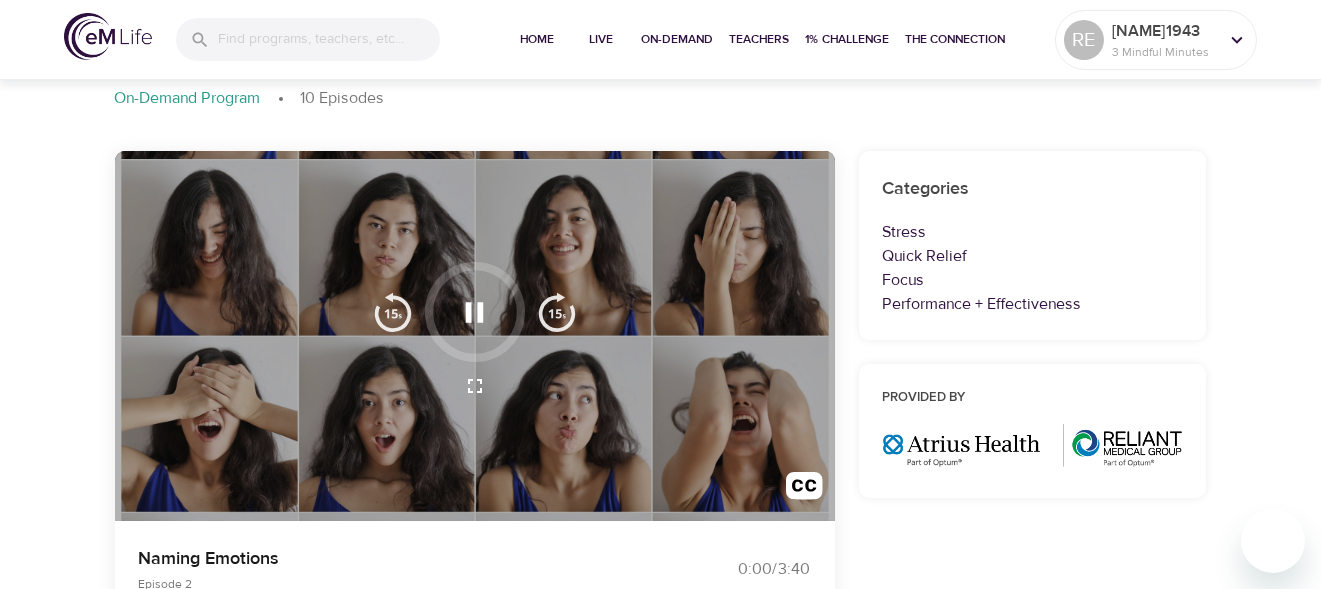 scroll, scrollTop: 108, scrollLeft: 0, axis: vertical 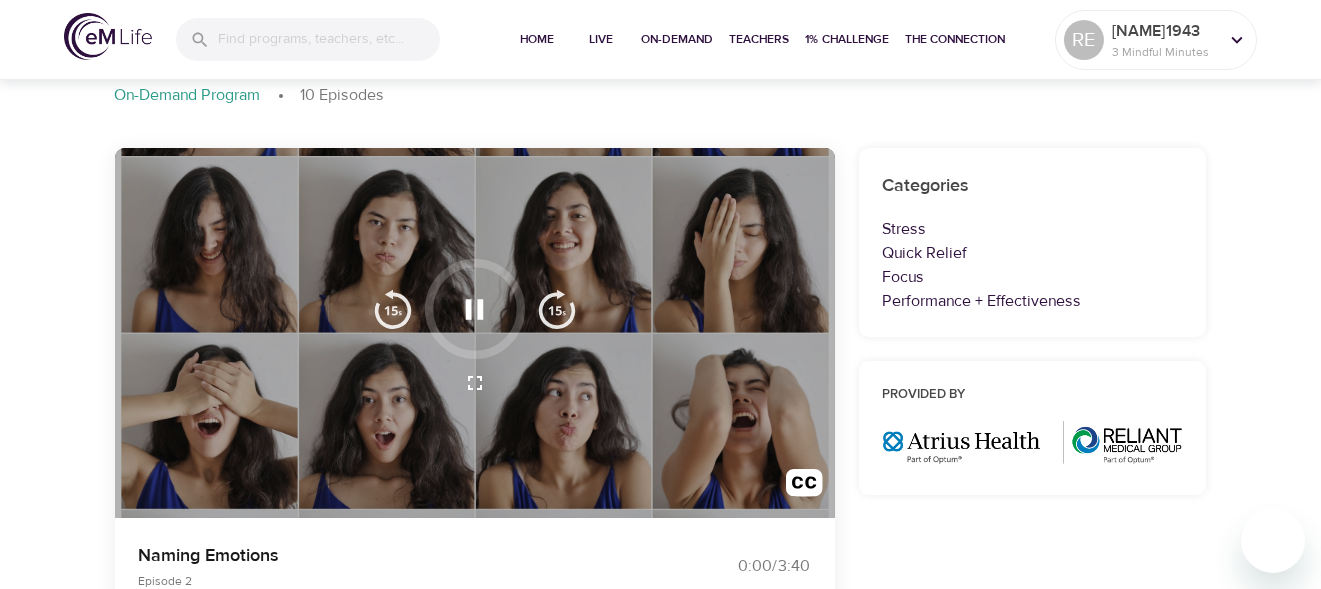 click 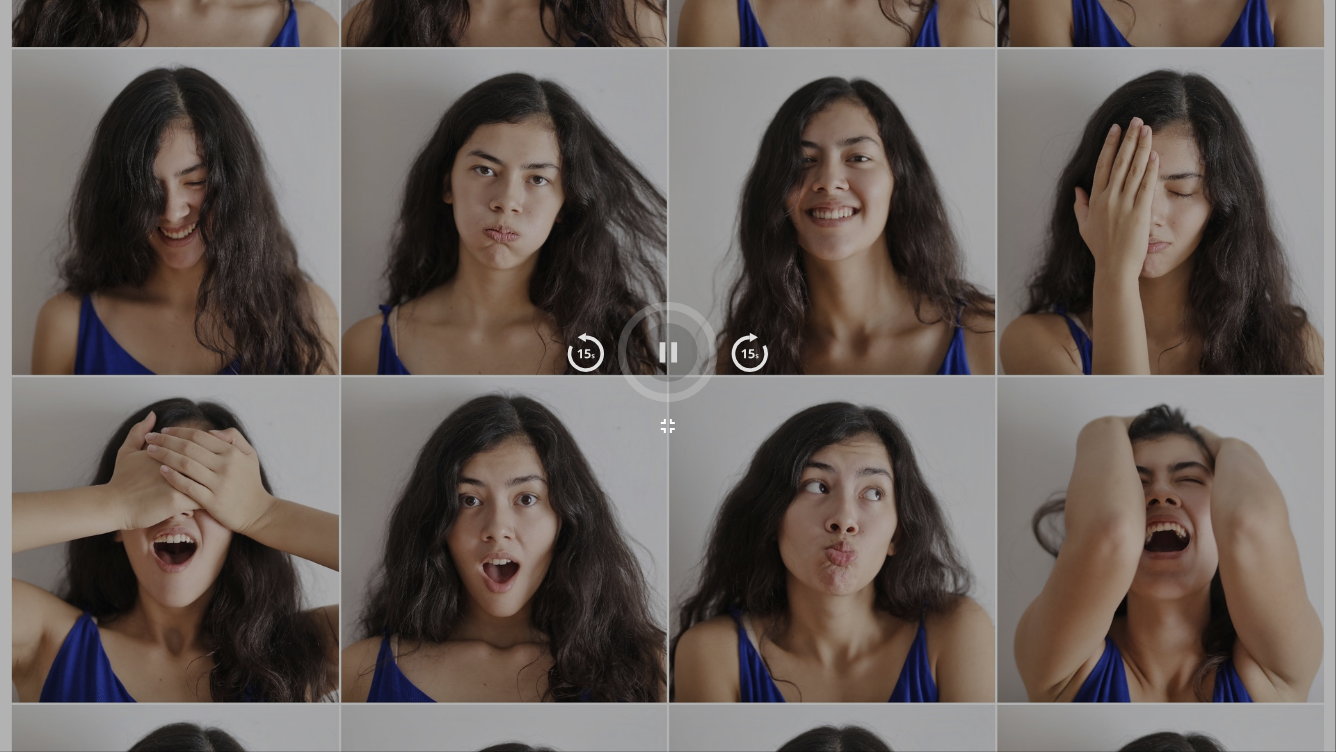 click 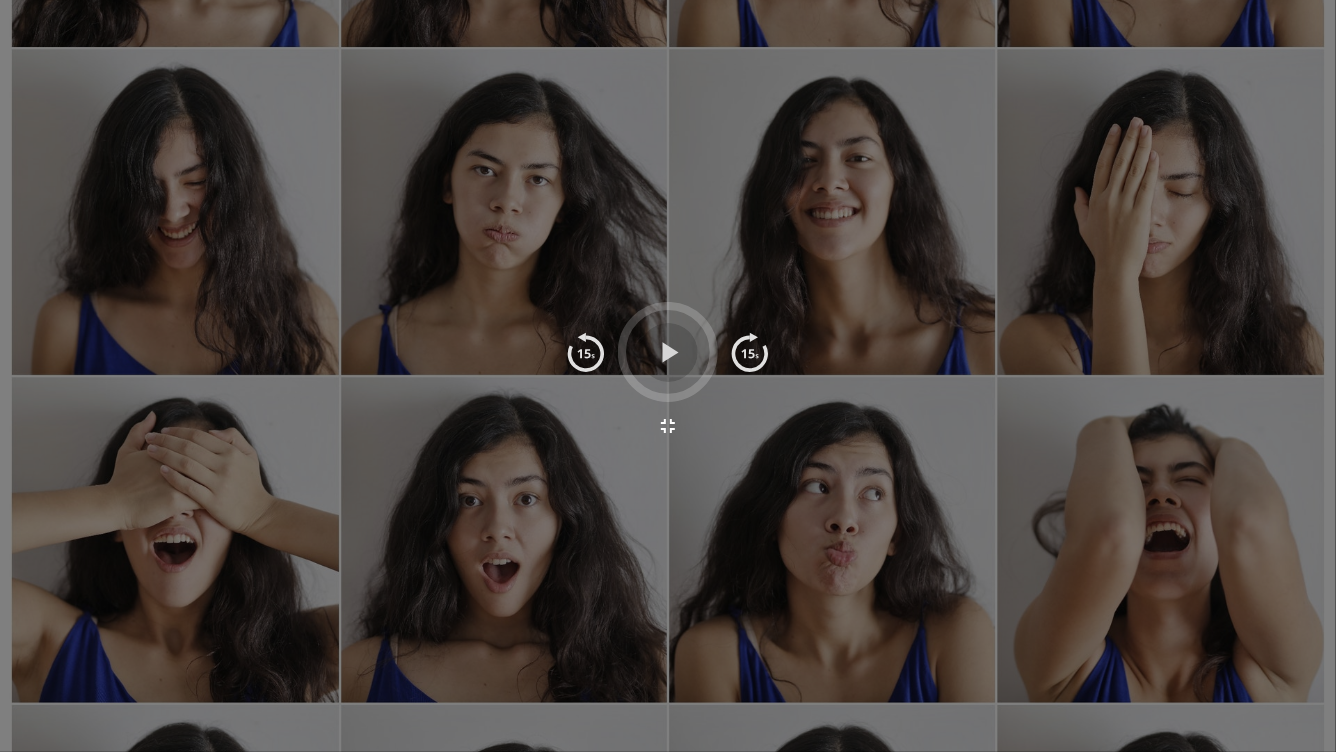 click 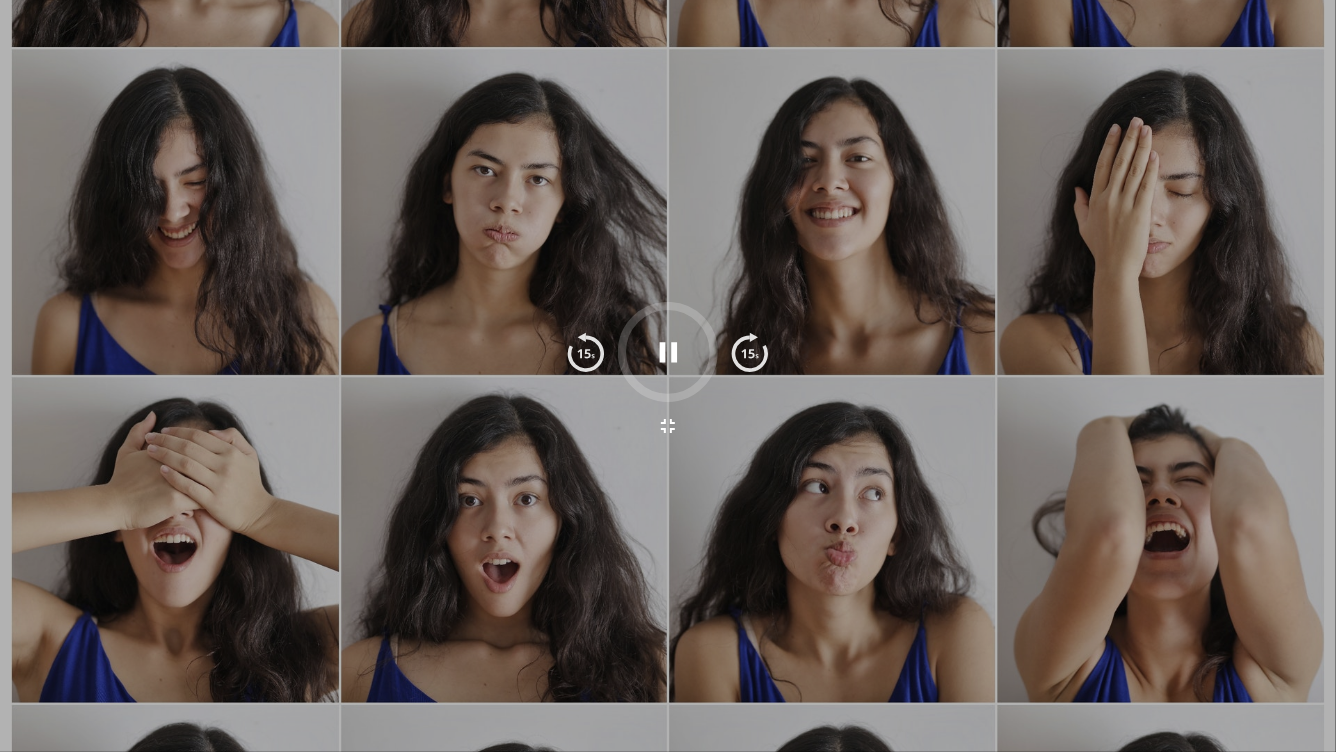 click at bounding box center [668, 376] 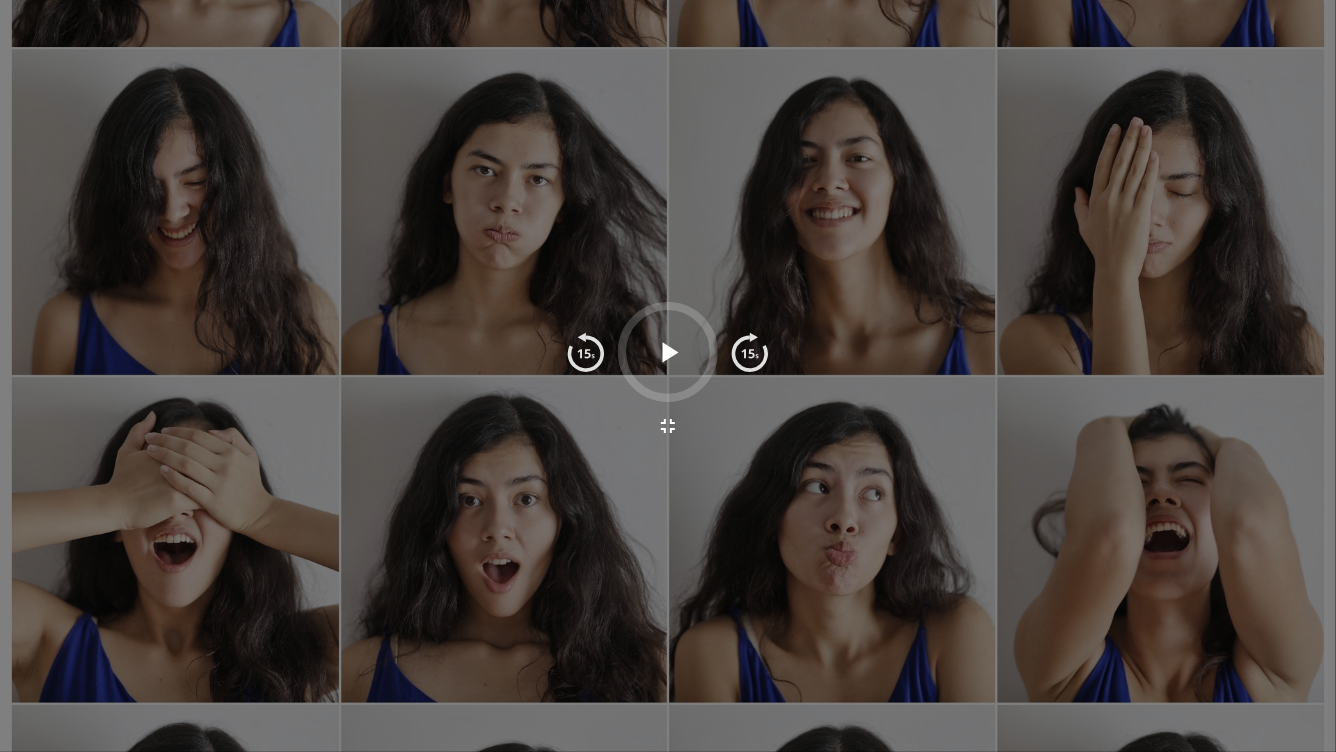 click 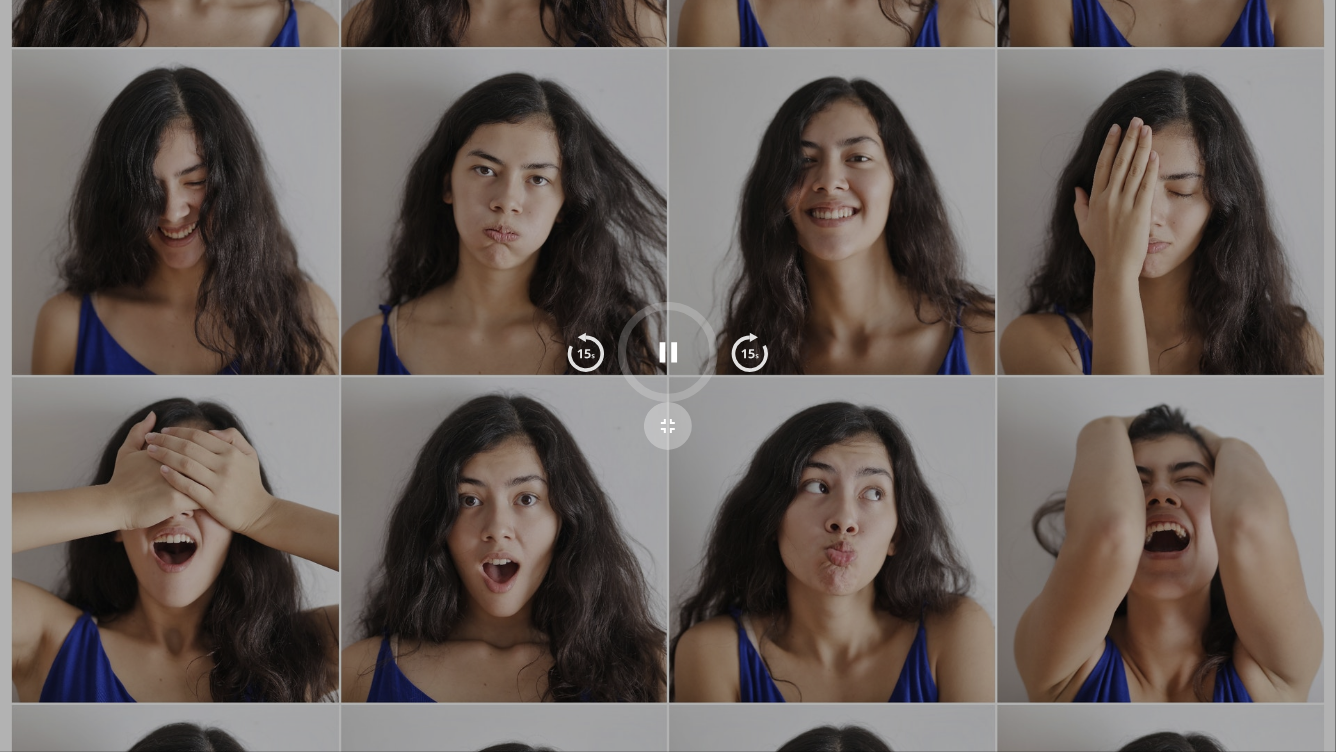 click 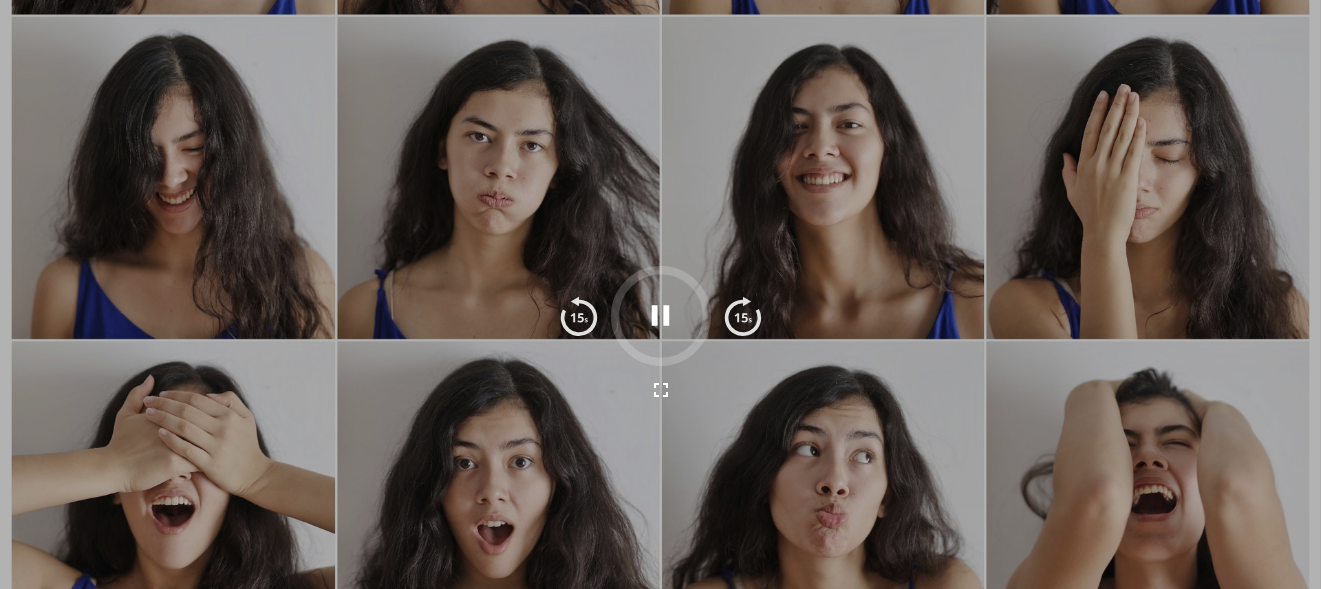 click on "On-Demand Program" at bounding box center [188, 95] 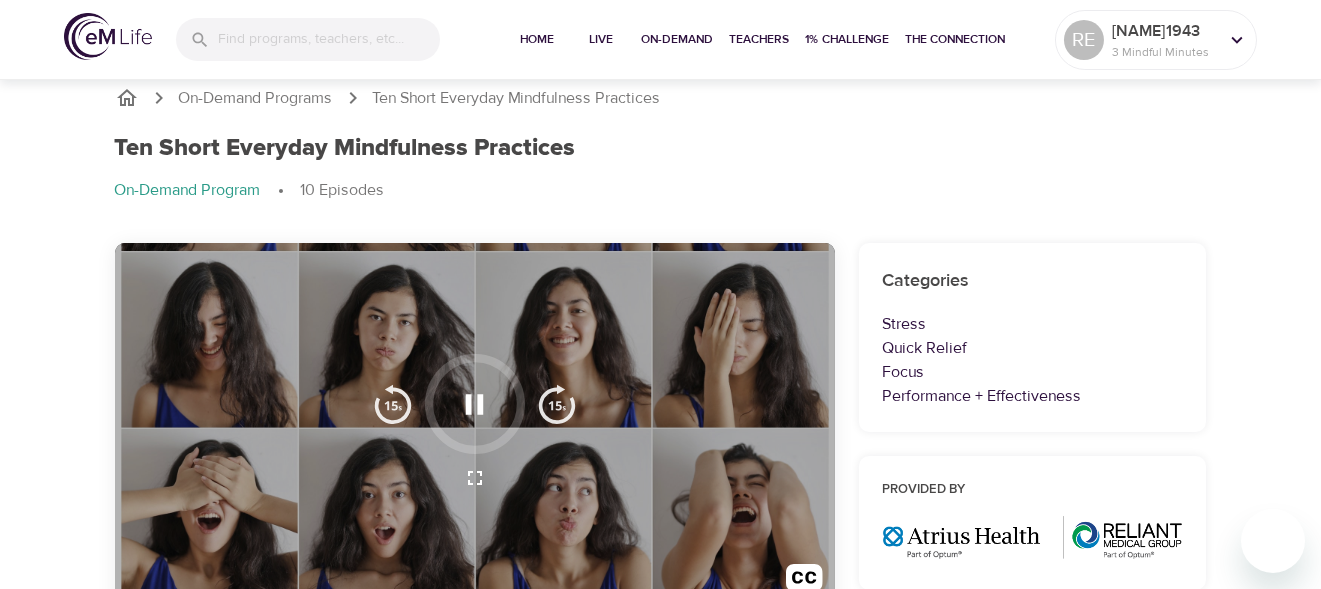 scroll, scrollTop: 0, scrollLeft: 0, axis: both 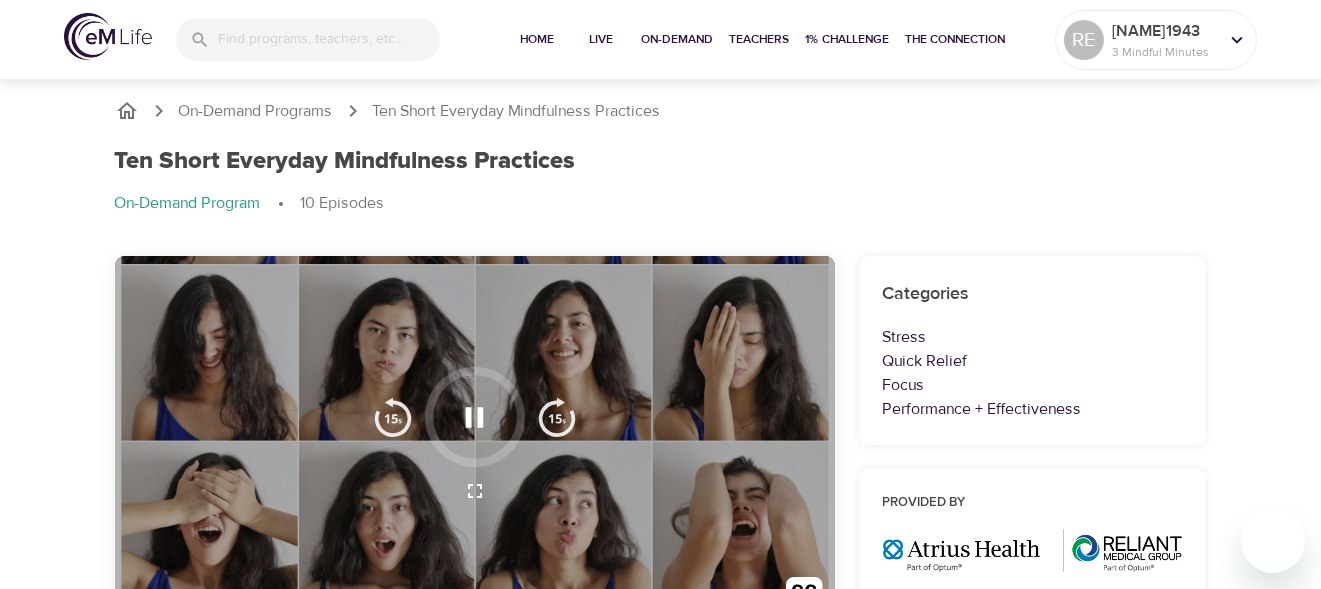 click on "Ten Short Everyday Mindfulness Practices" at bounding box center (345, 161) 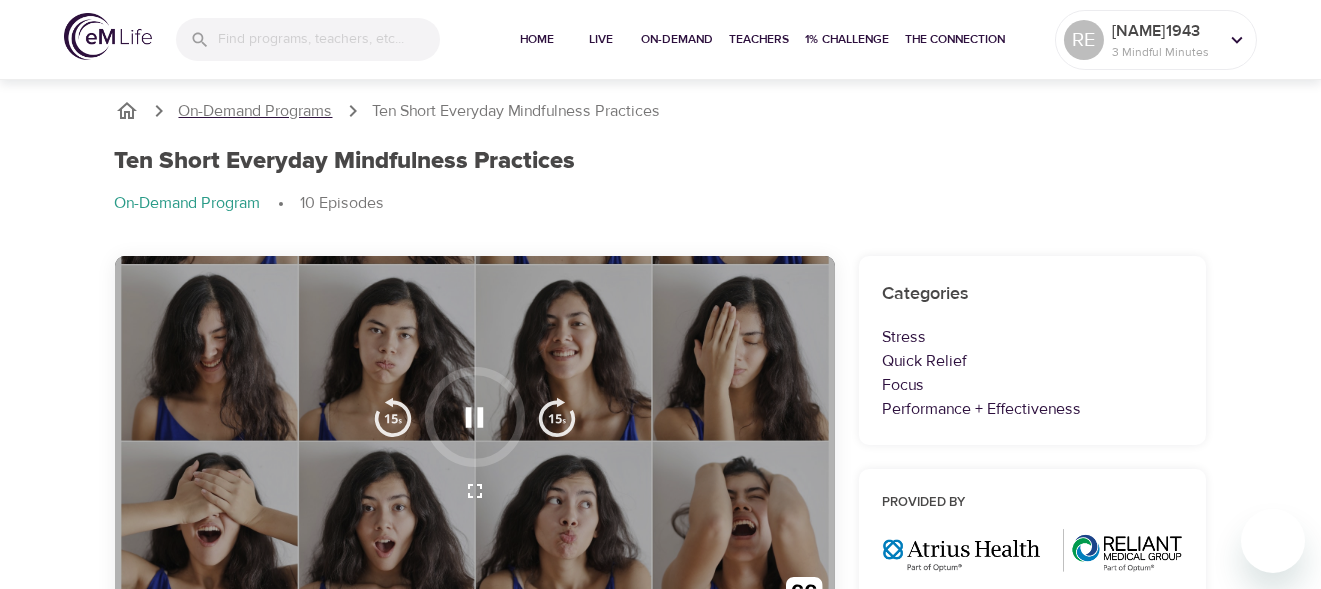 click on "On-Demand Programs" at bounding box center [256, 111] 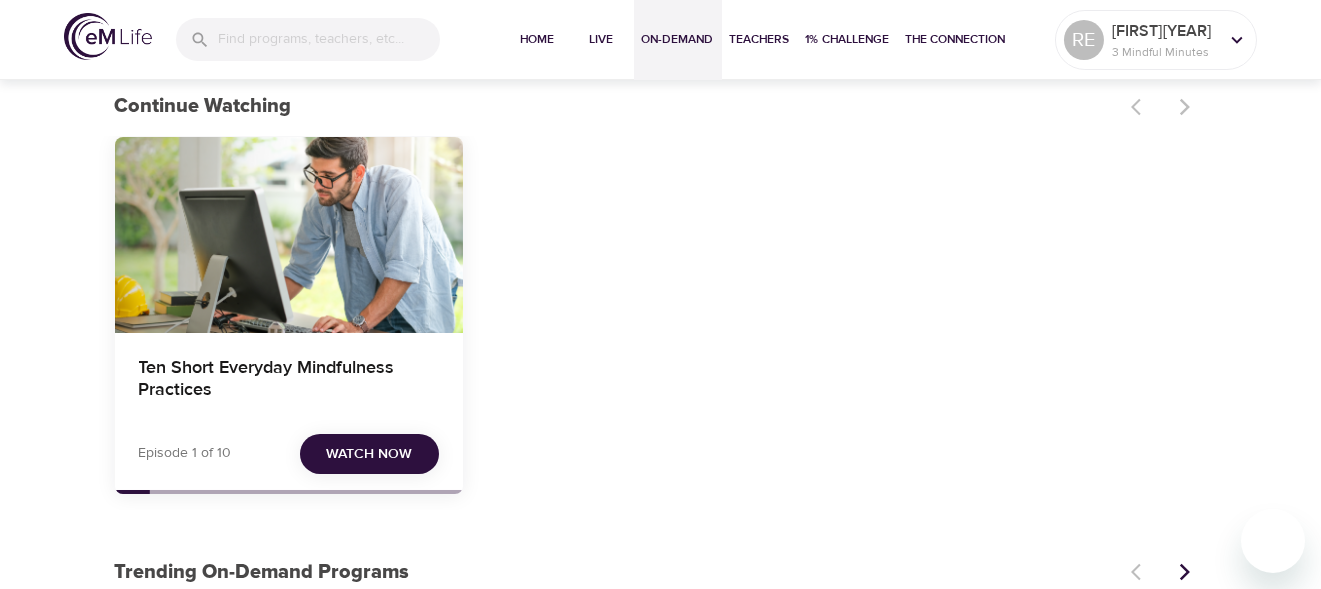 scroll, scrollTop: 127, scrollLeft: 0, axis: vertical 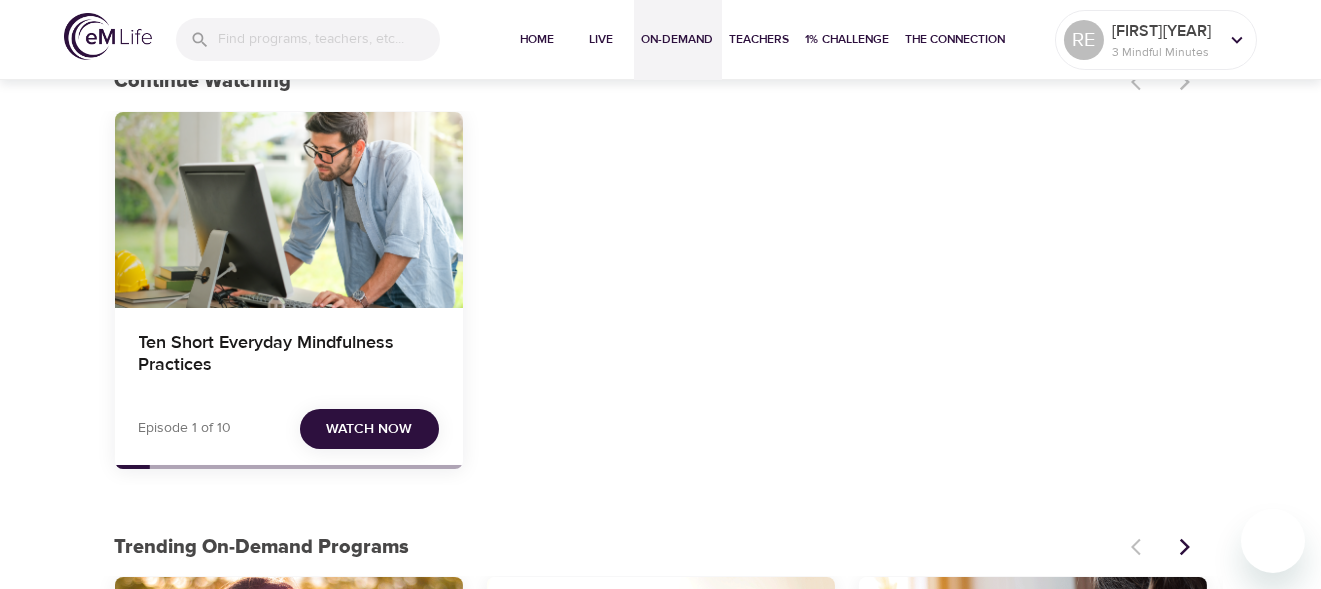 click on "Watch Now" at bounding box center [369, 429] 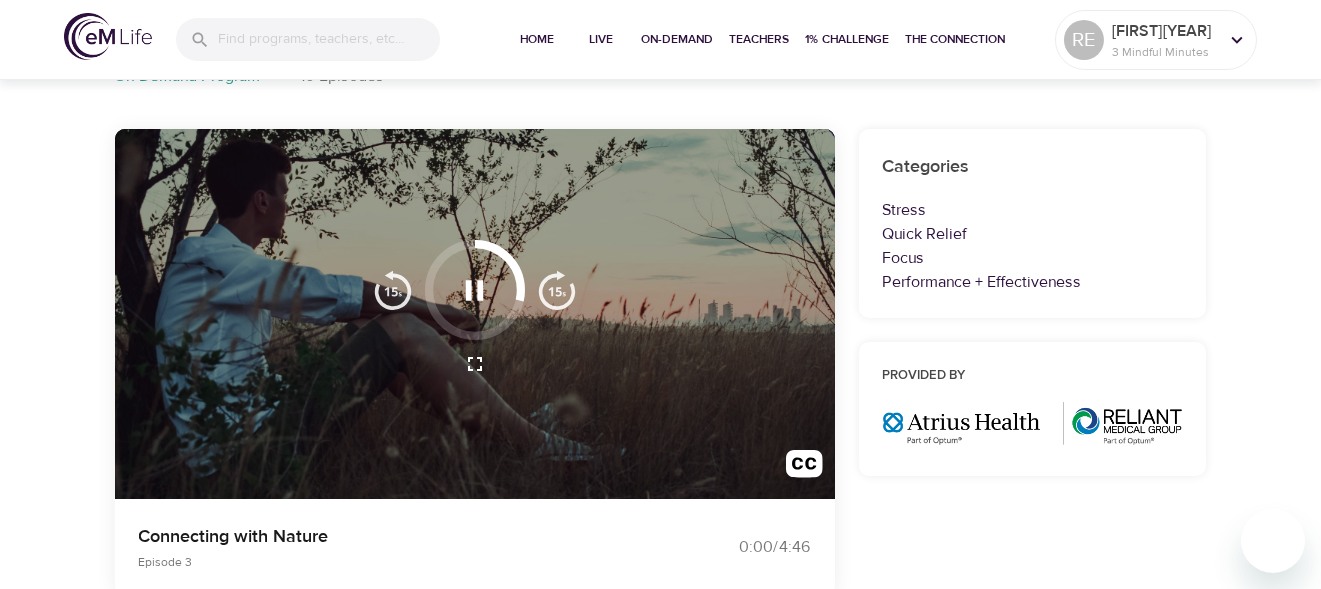 scroll, scrollTop: 0, scrollLeft: 0, axis: both 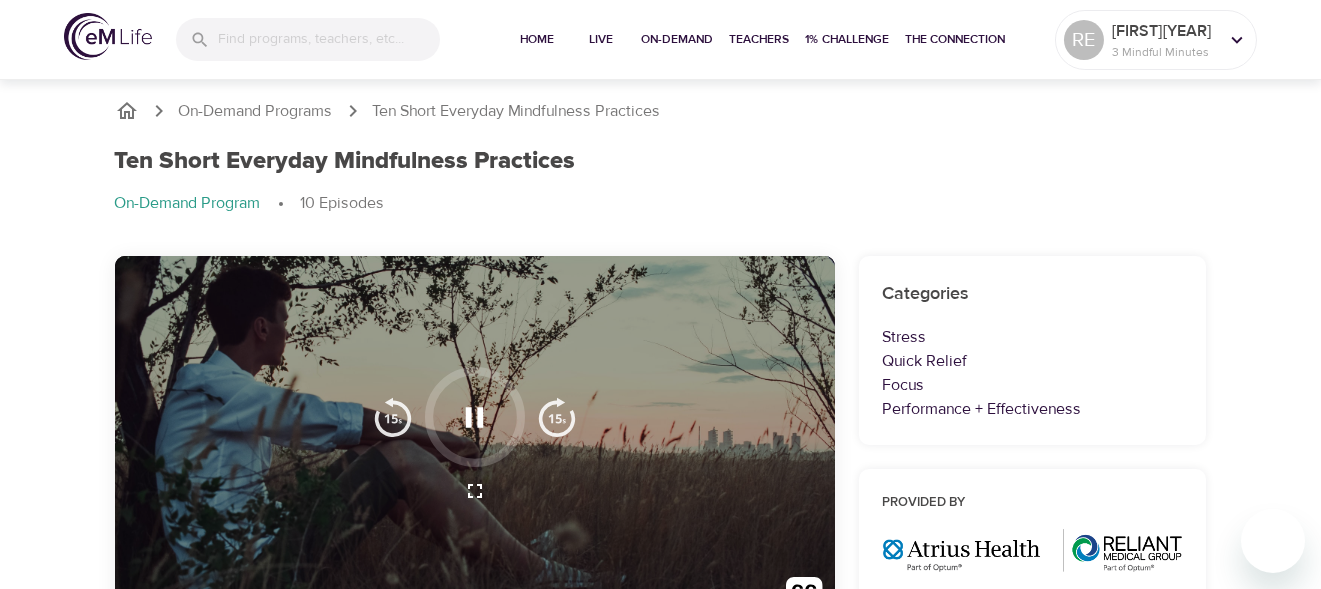 click 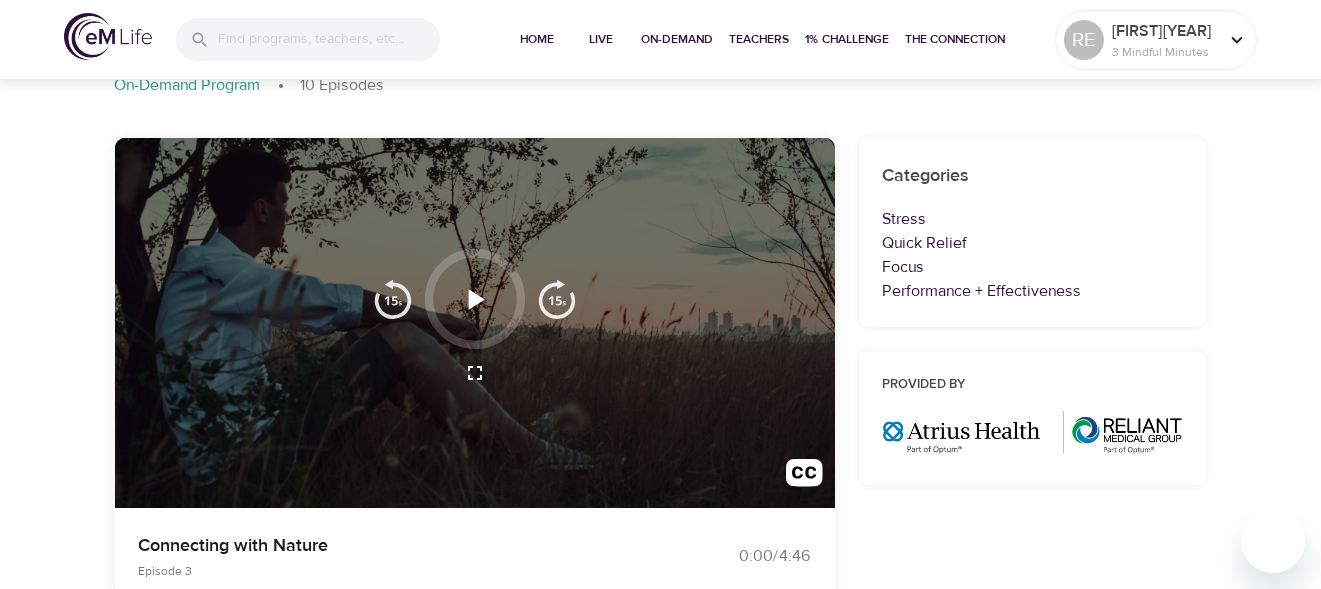 scroll, scrollTop: 157, scrollLeft: 0, axis: vertical 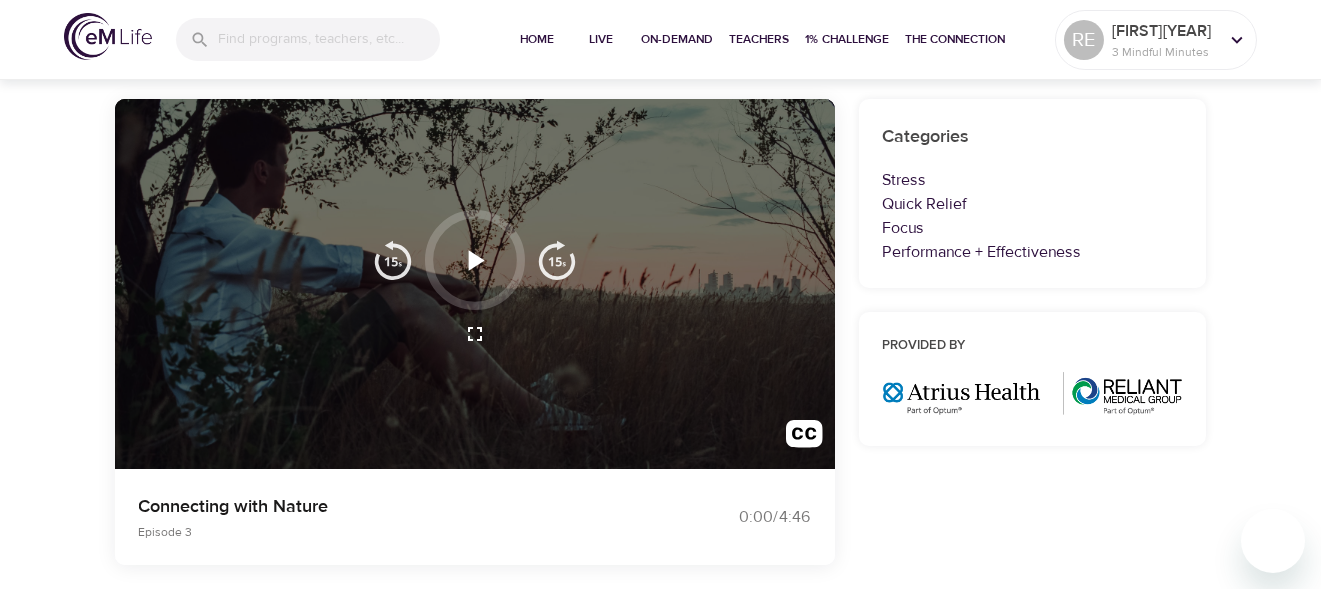 click 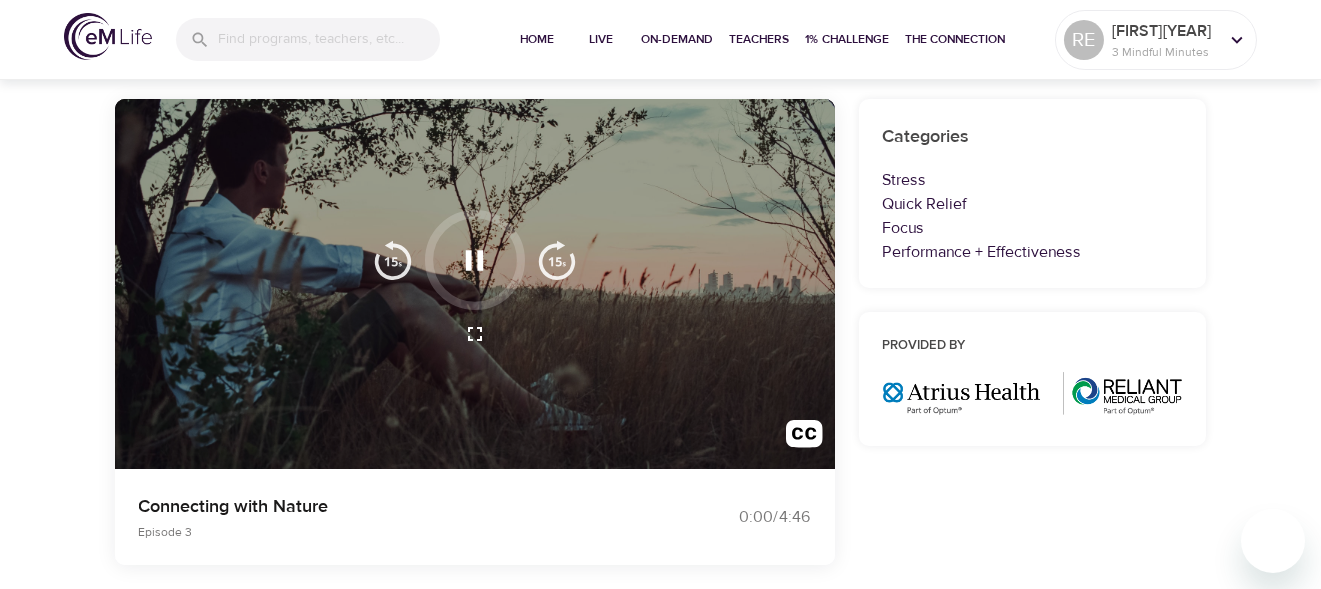 click at bounding box center (557, 260) 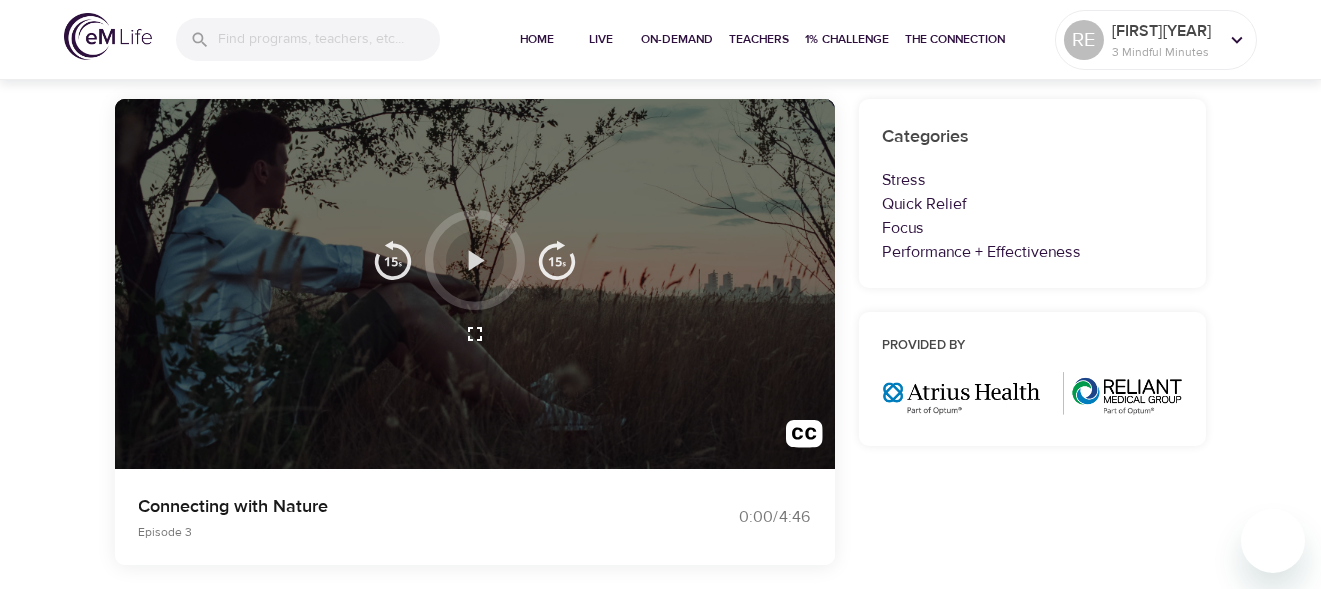 click 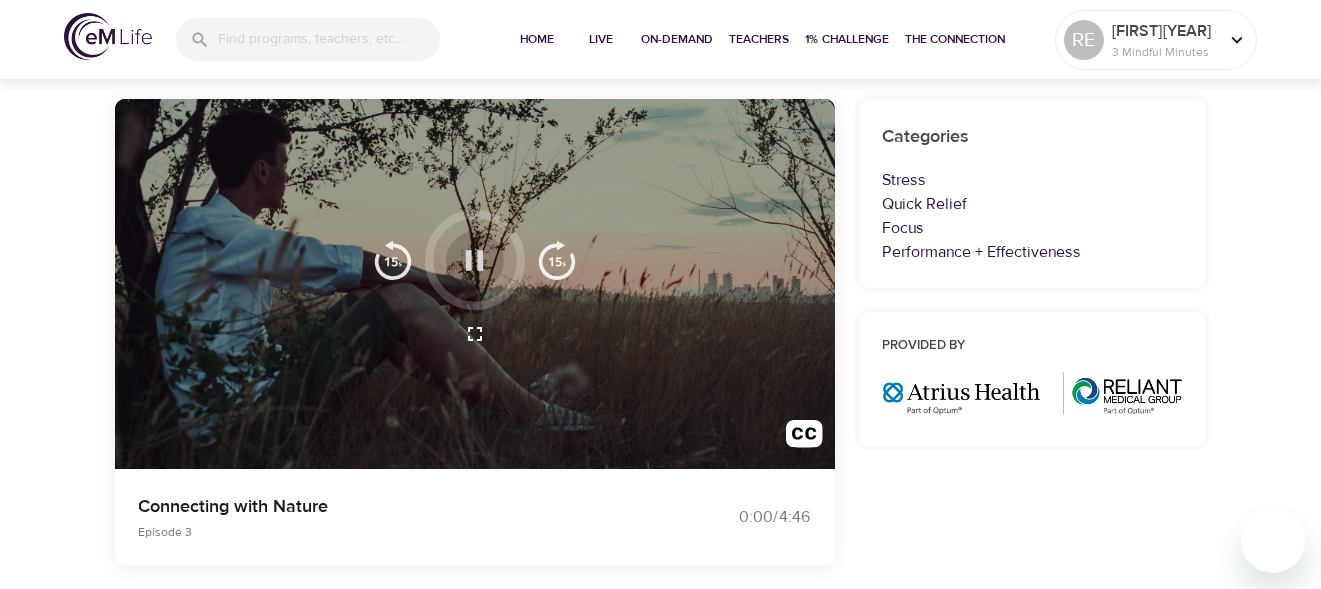 click 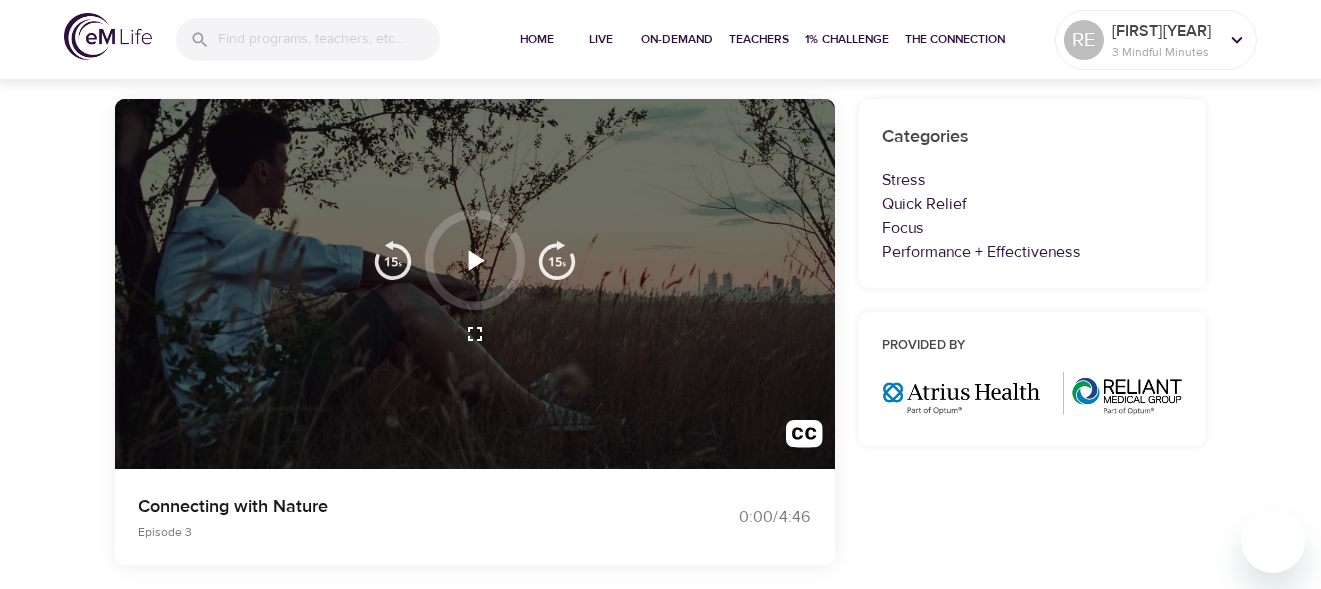 click 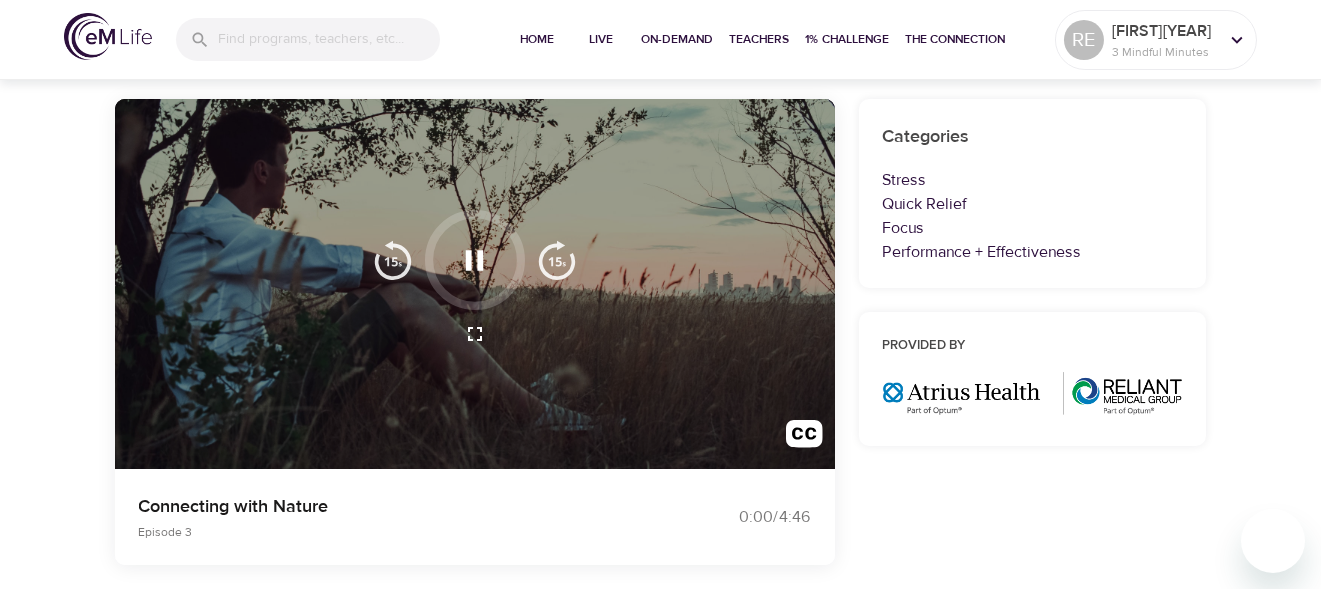 click 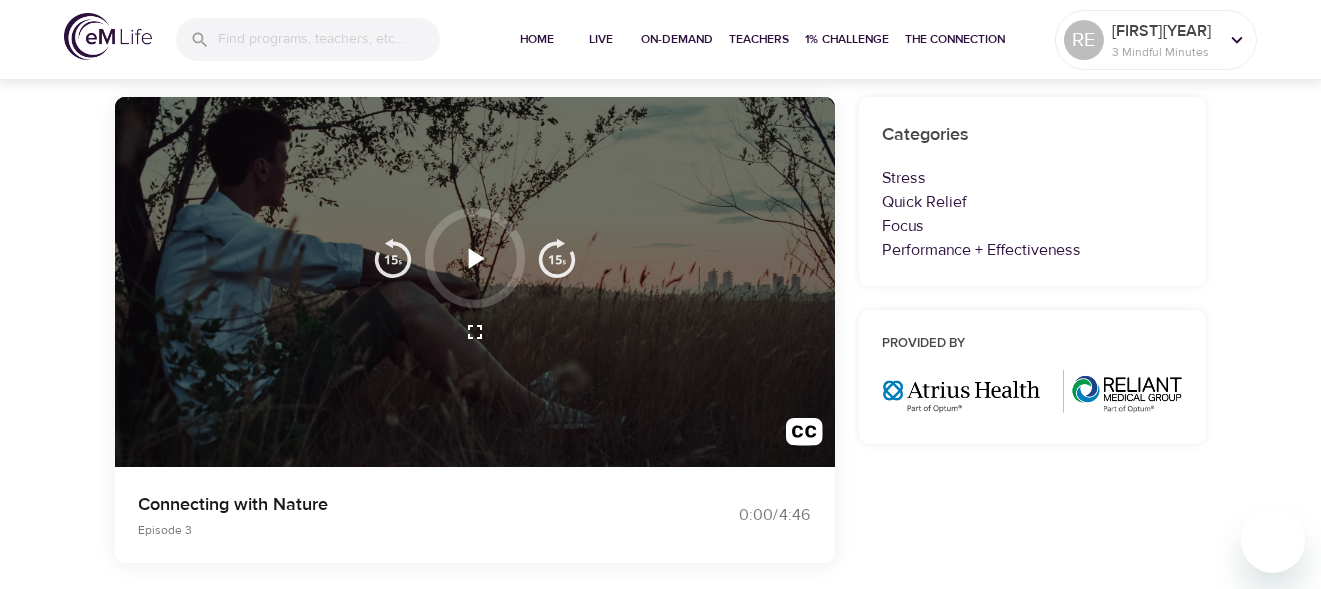 scroll, scrollTop: 160, scrollLeft: 0, axis: vertical 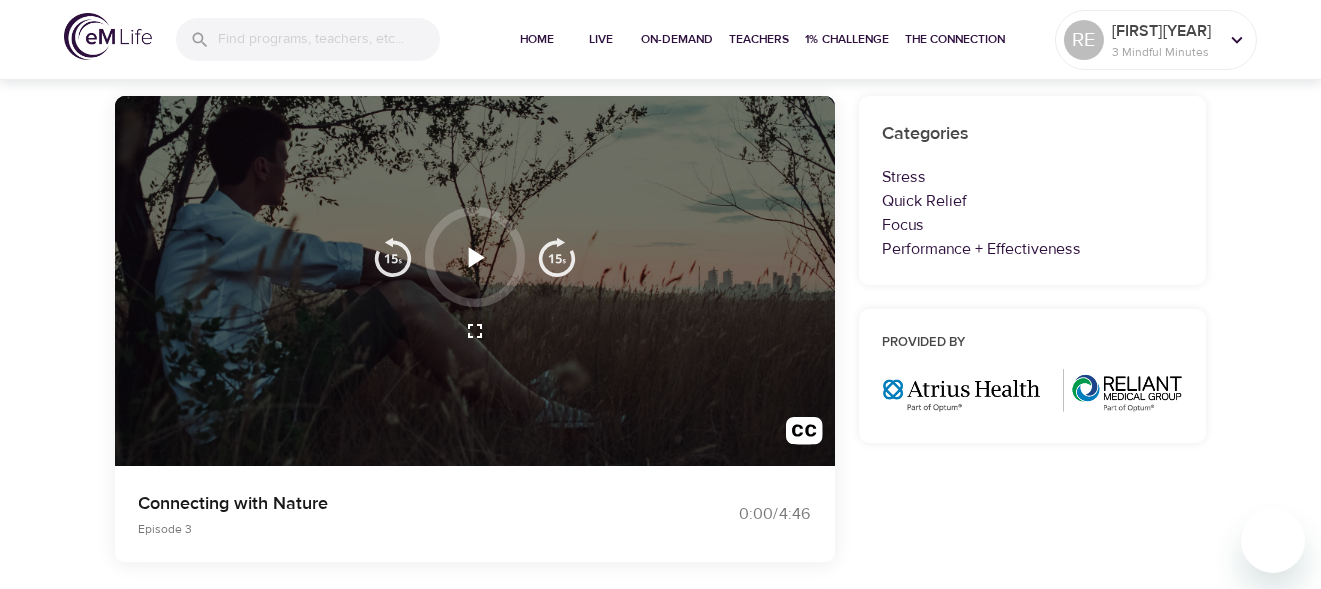 click on "Connecting with Nature" at bounding box center (388, 503) 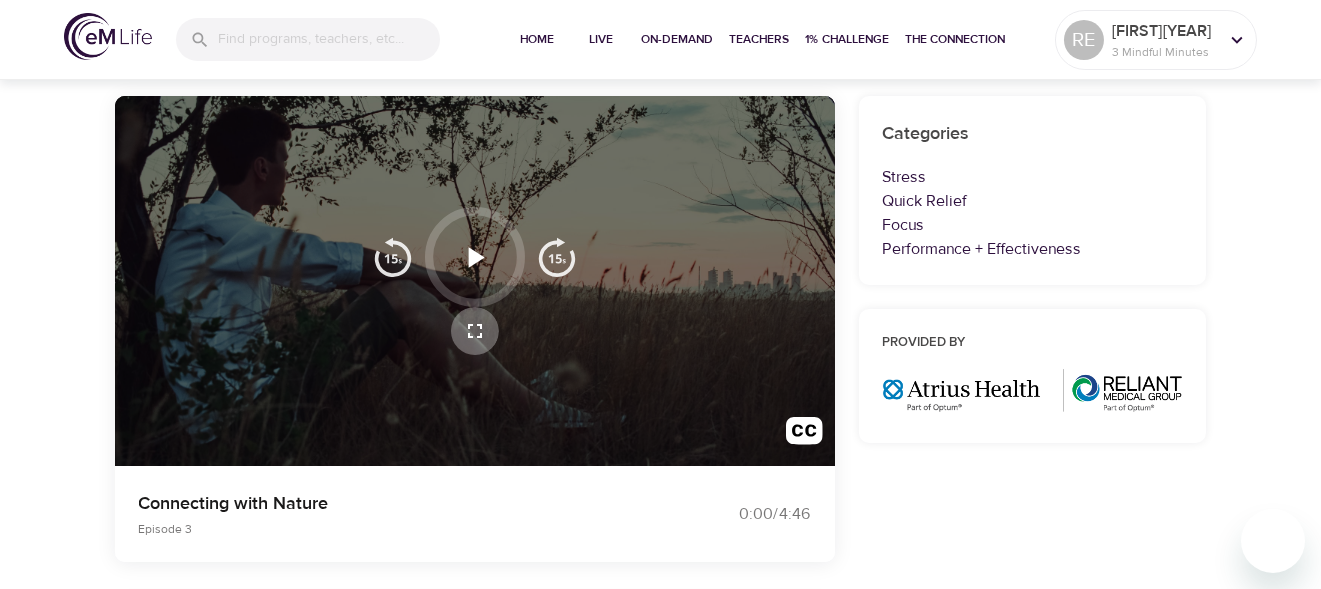 click 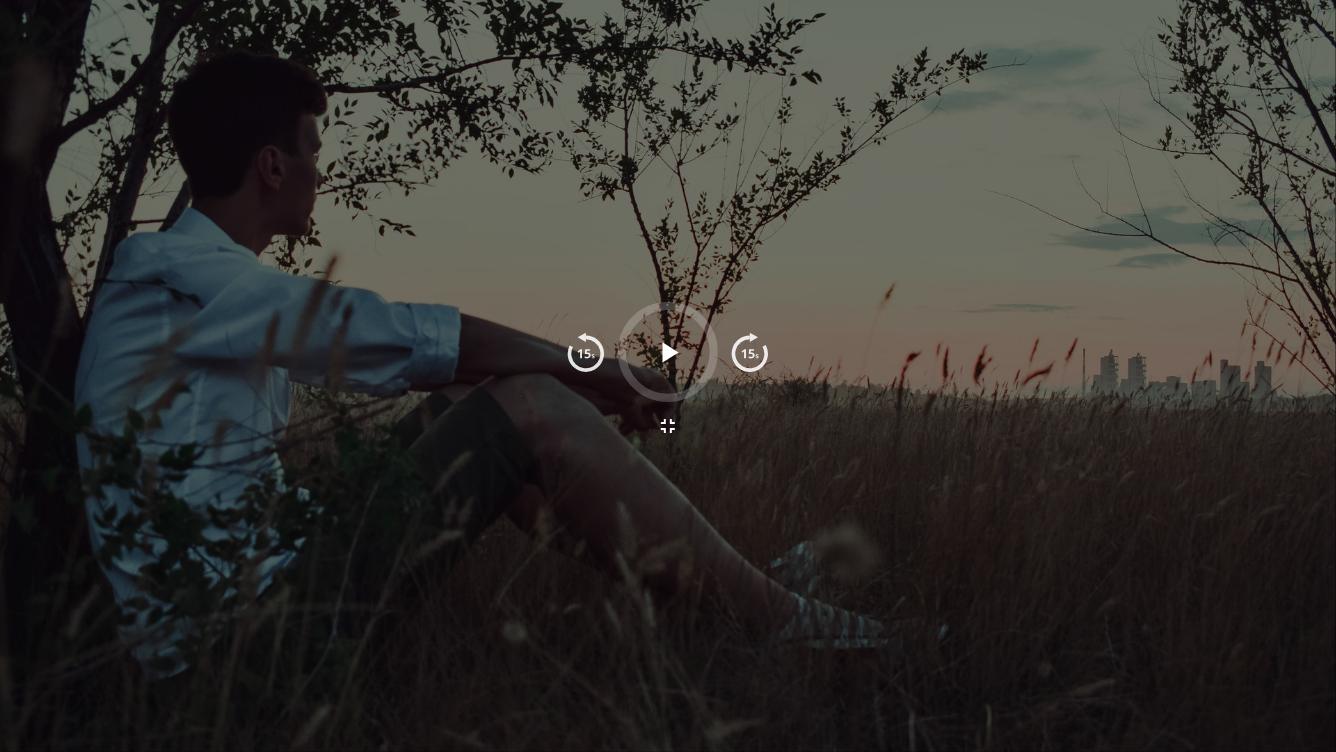 click 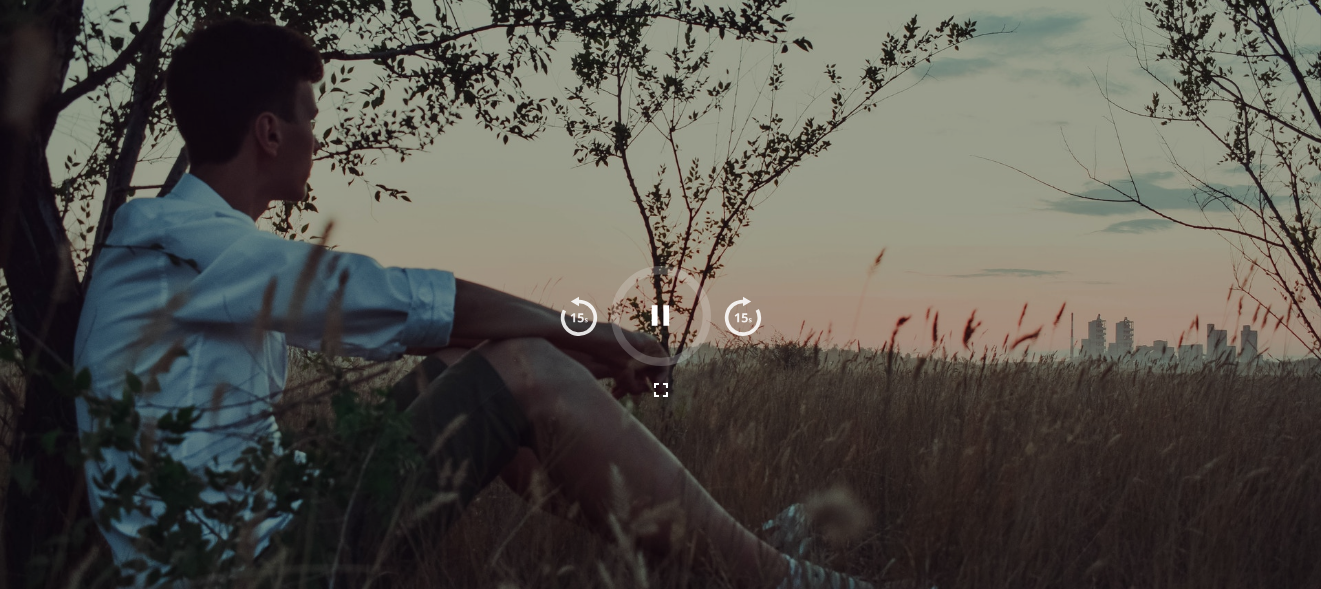 scroll, scrollTop: 699, scrollLeft: 0, axis: vertical 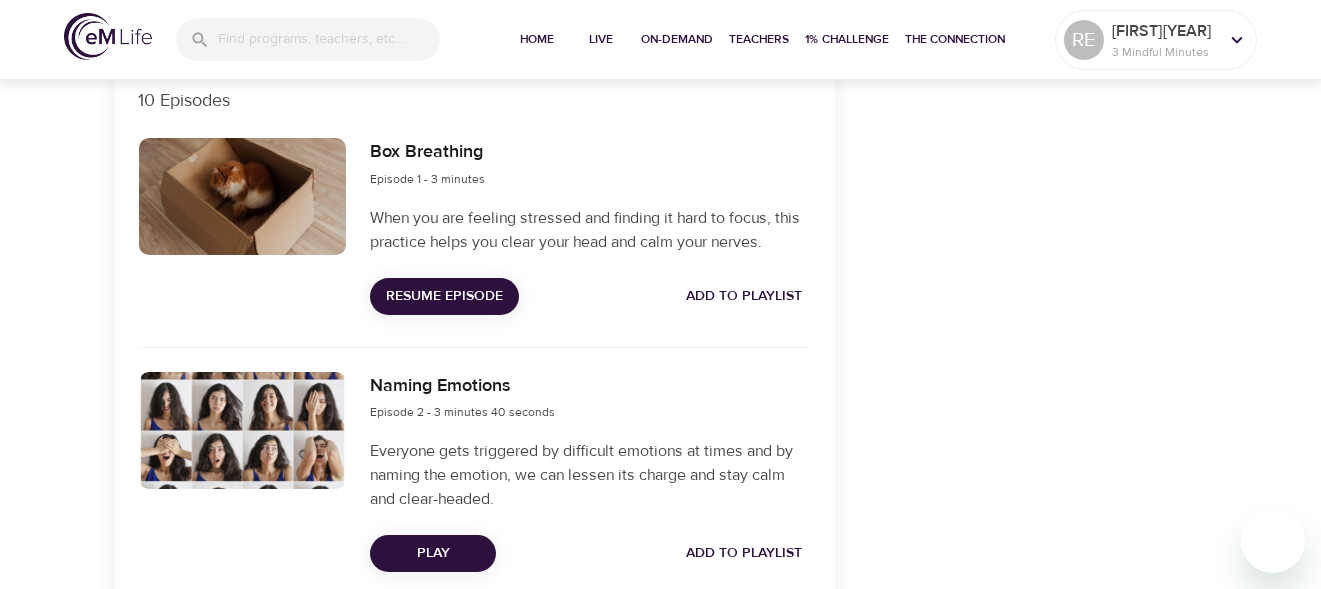 click on "Resume Episode" at bounding box center (444, 296) 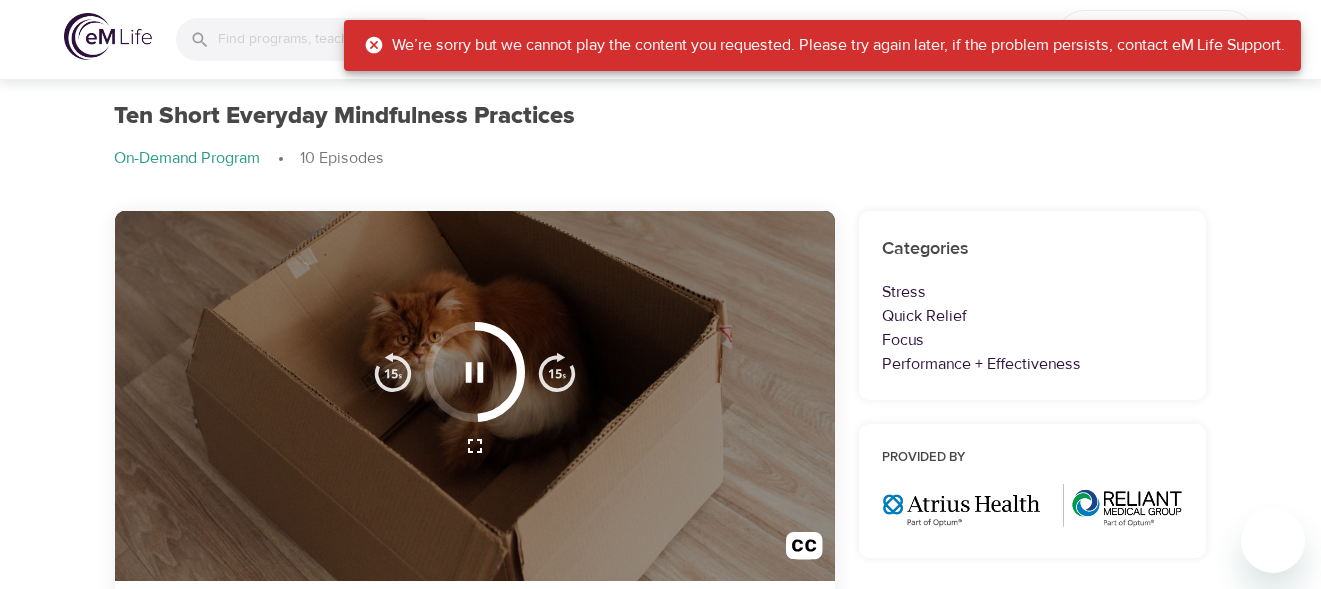 scroll, scrollTop: 0, scrollLeft: 0, axis: both 